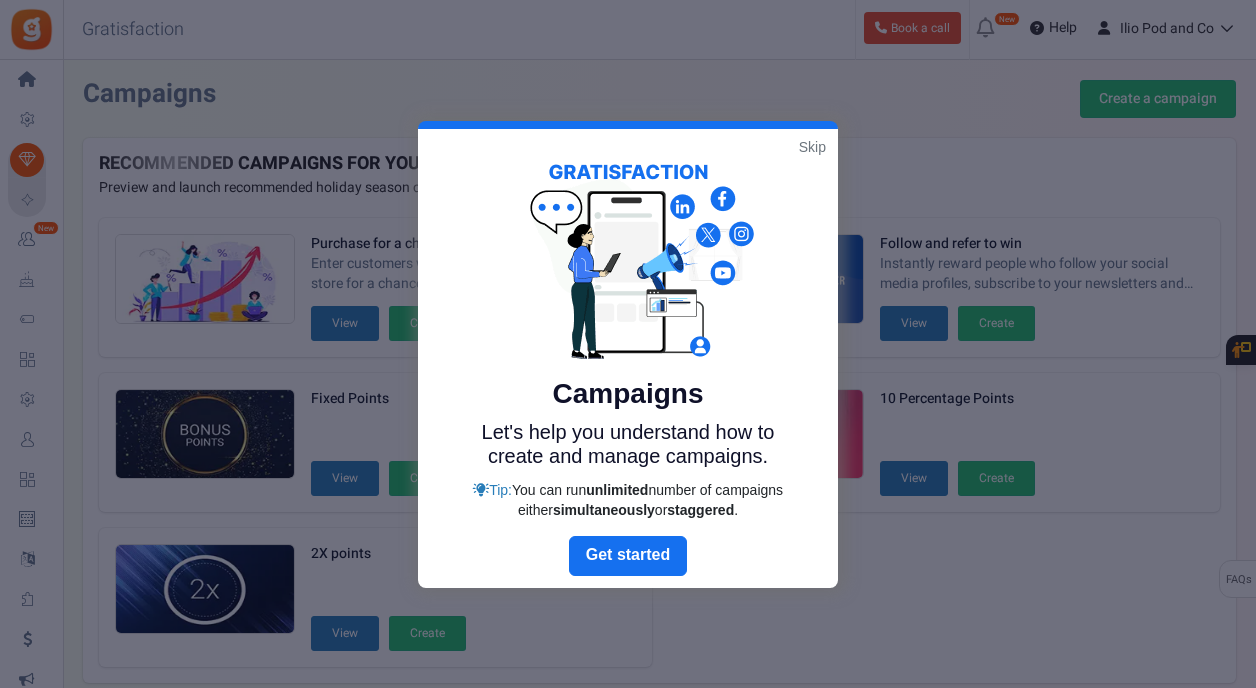 scroll, scrollTop: 434, scrollLeft: 0, axis: vertical 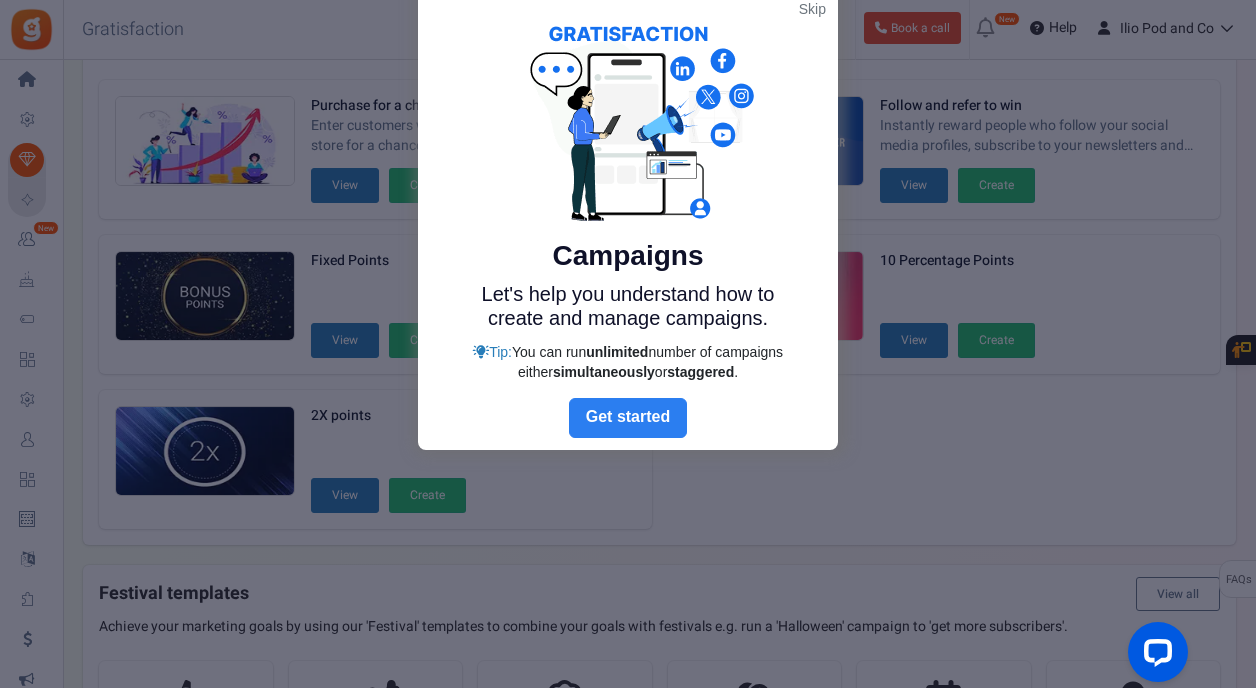 click on "Next" at bounding box center (628, 418) 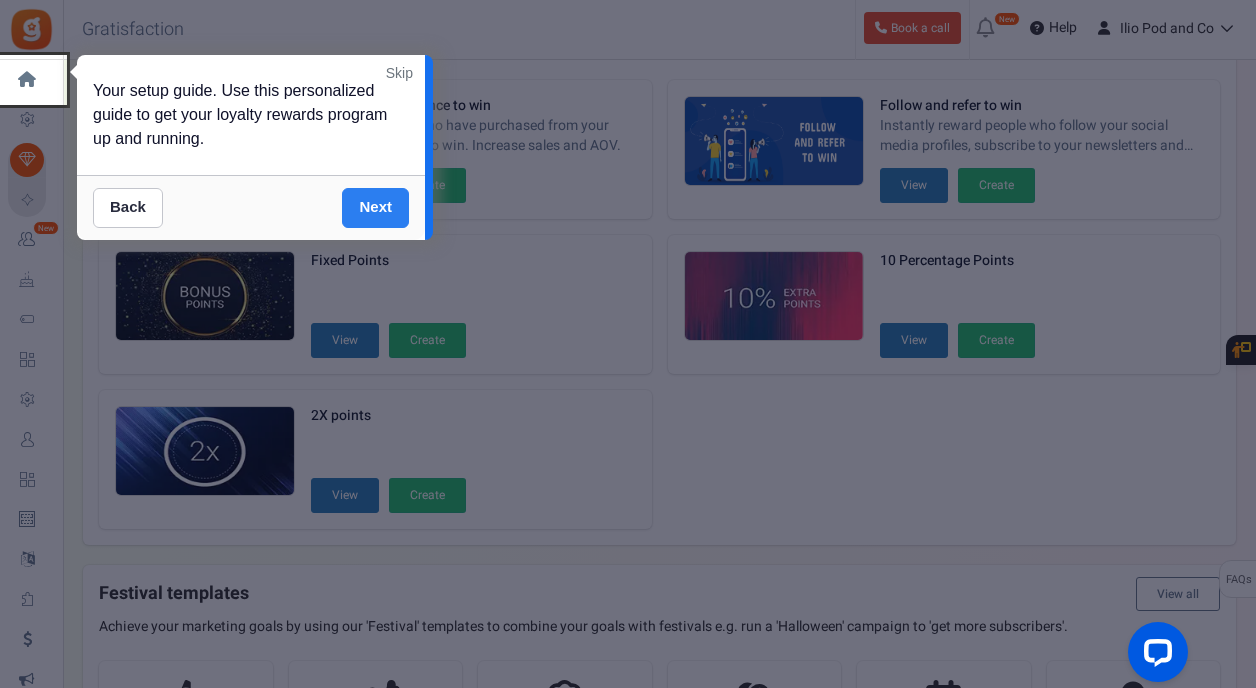 click on "Next" at bounding box center [375, 208] 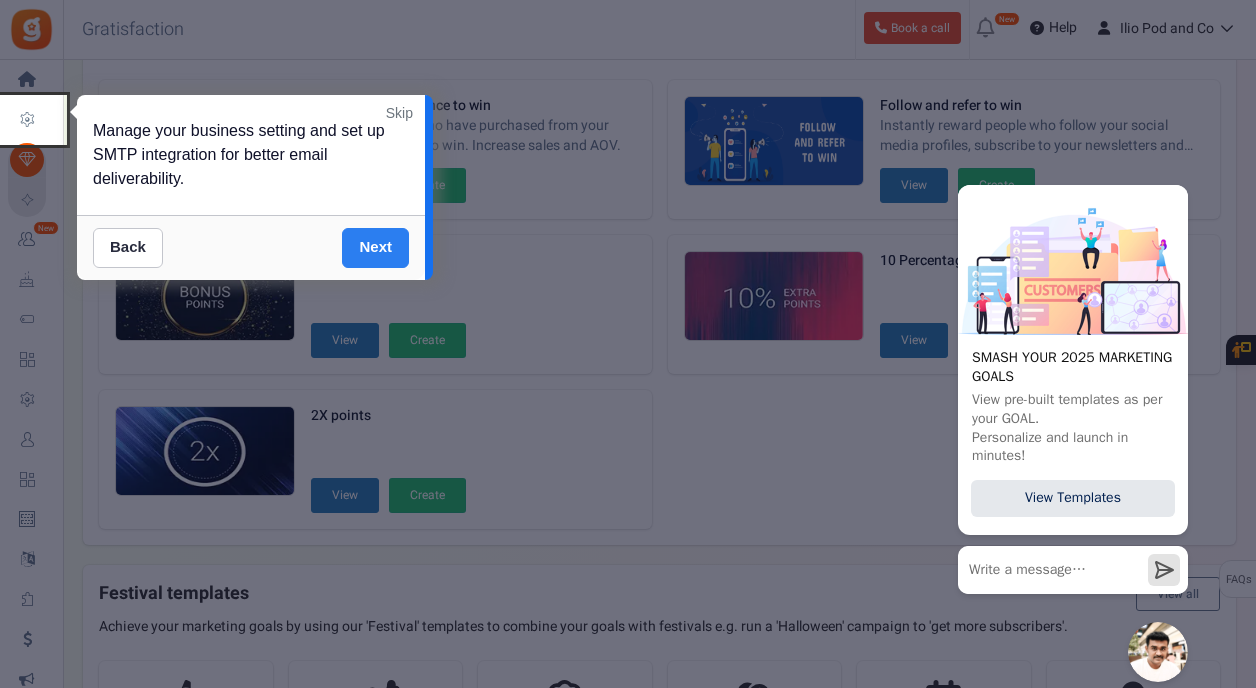 click on "Next" at bounding box center [375, 248] 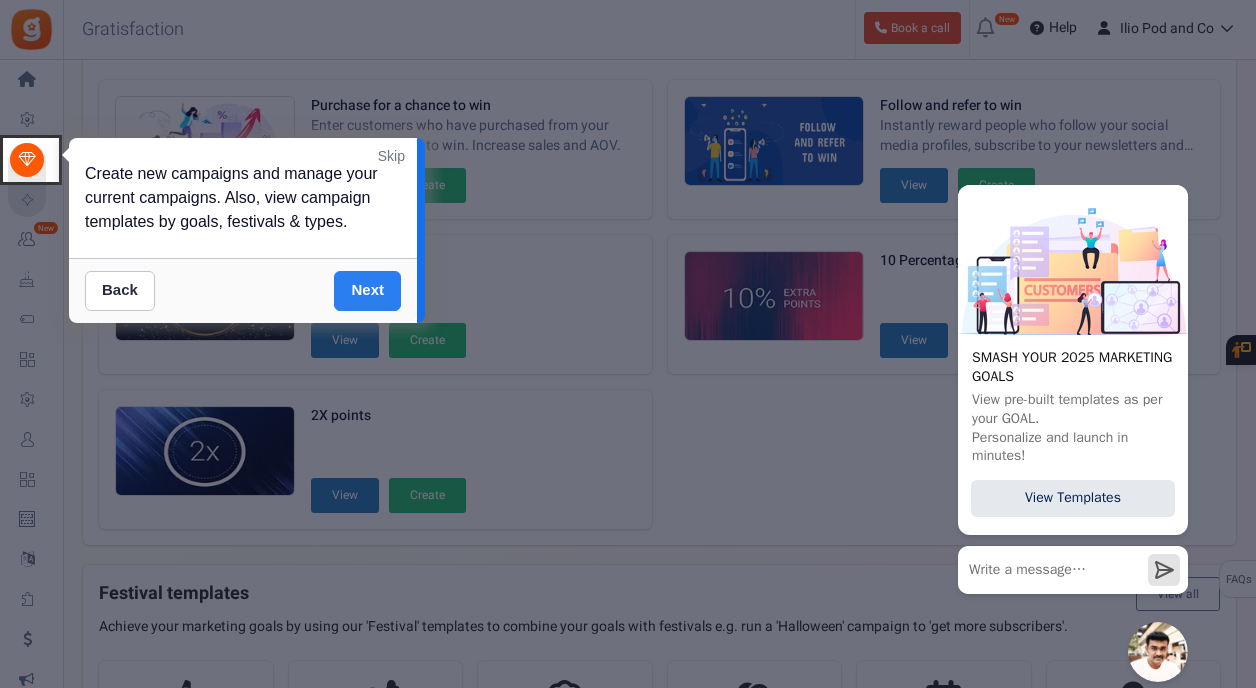 click on "Next" at bounding box center [367, 291] 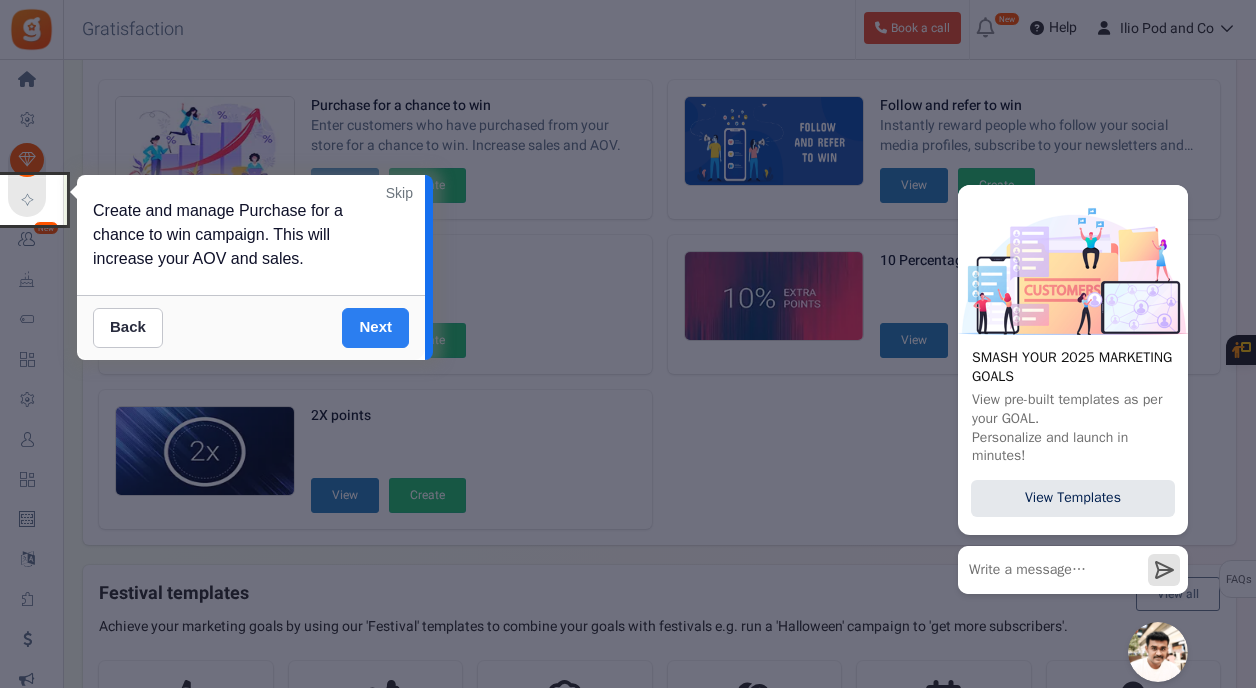 click on "Next" at bounding box center (375, 328) 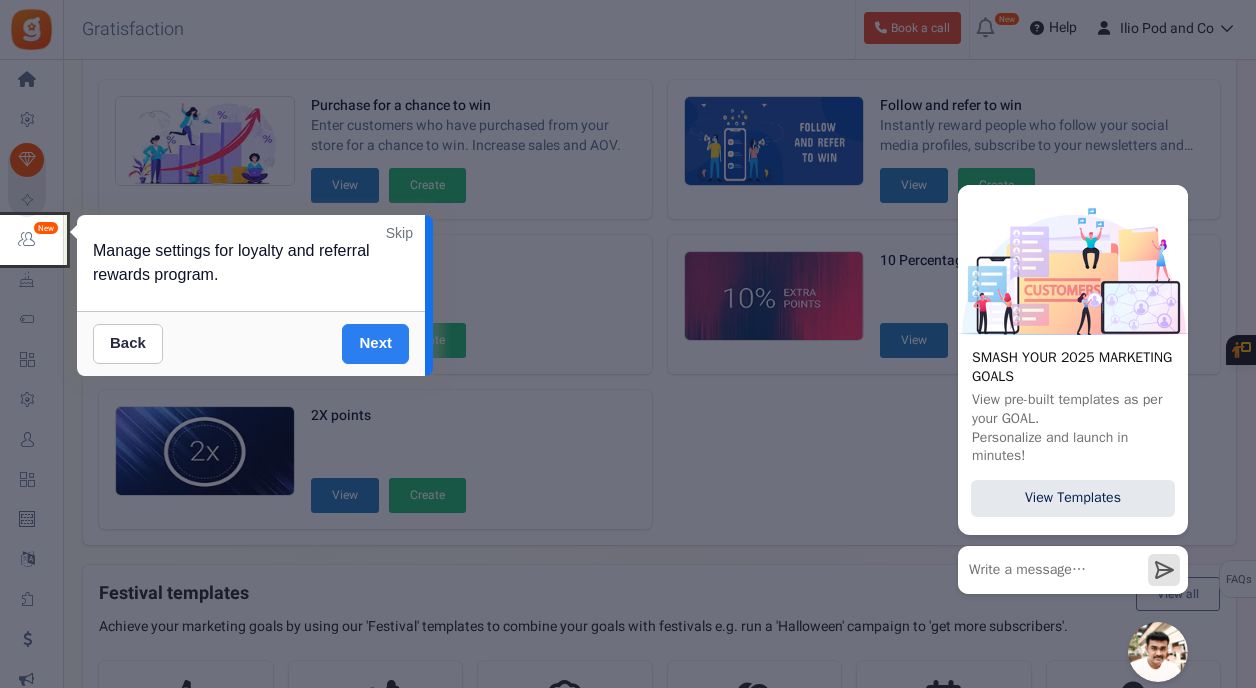 click on "Next" at bounding box center [375, 344] 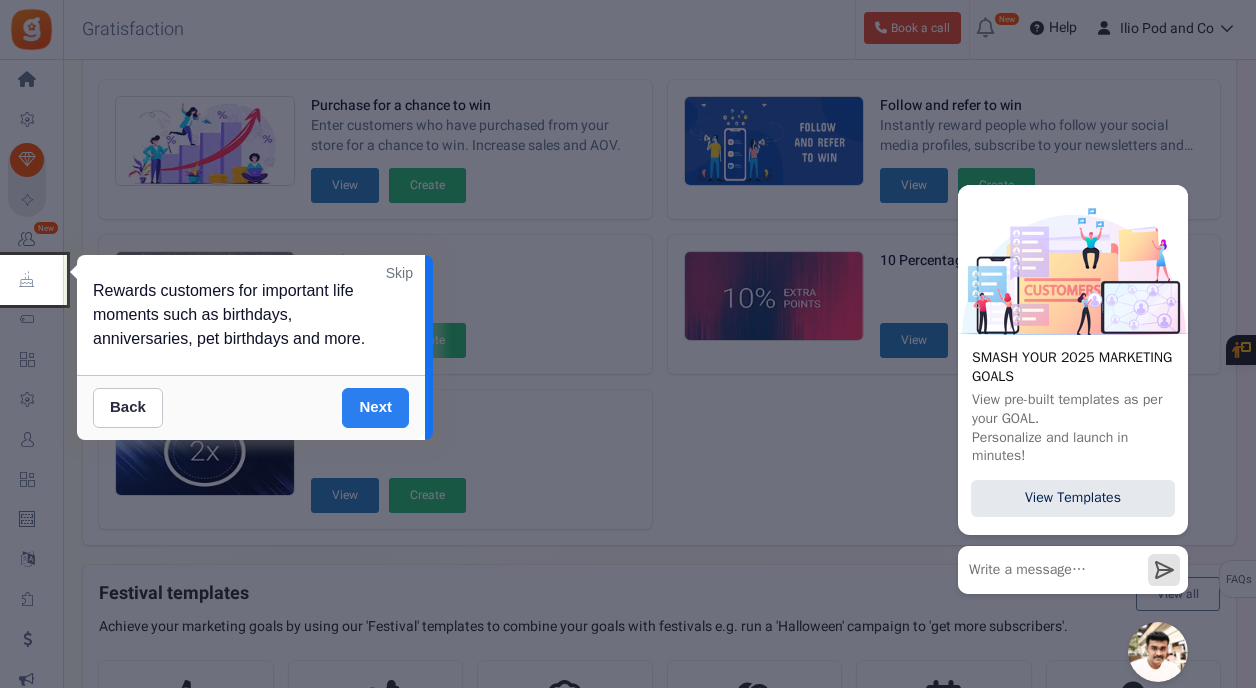 click on "Next" at bounding box center (375, 408) 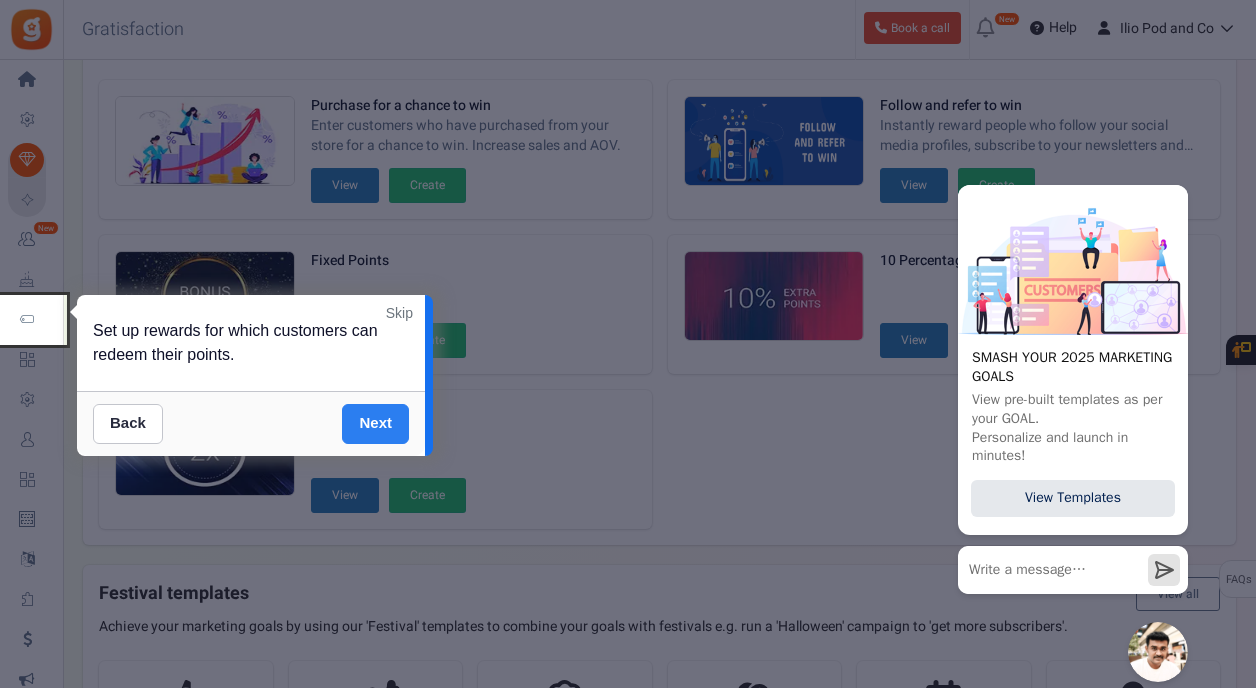 click on "Next" at bounding box center [375, 424] 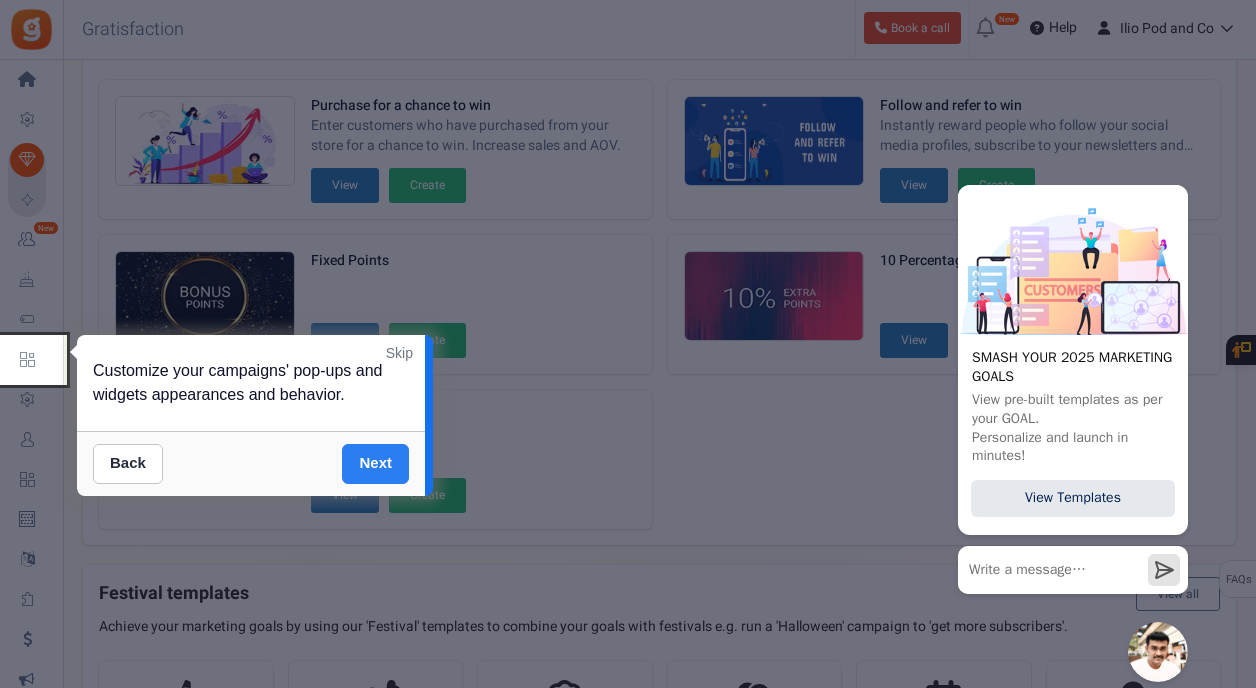 click on "Next" at bounding box center [375, 464] 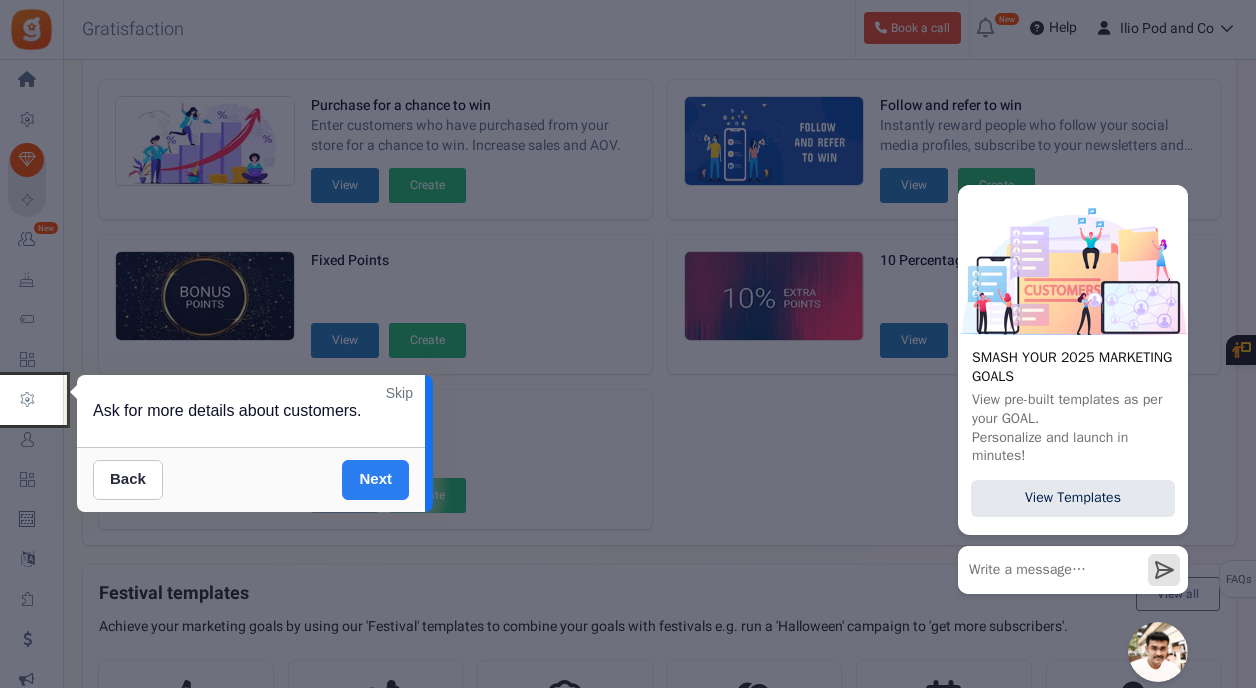 click on "Next" at bounding box center (375, 480) 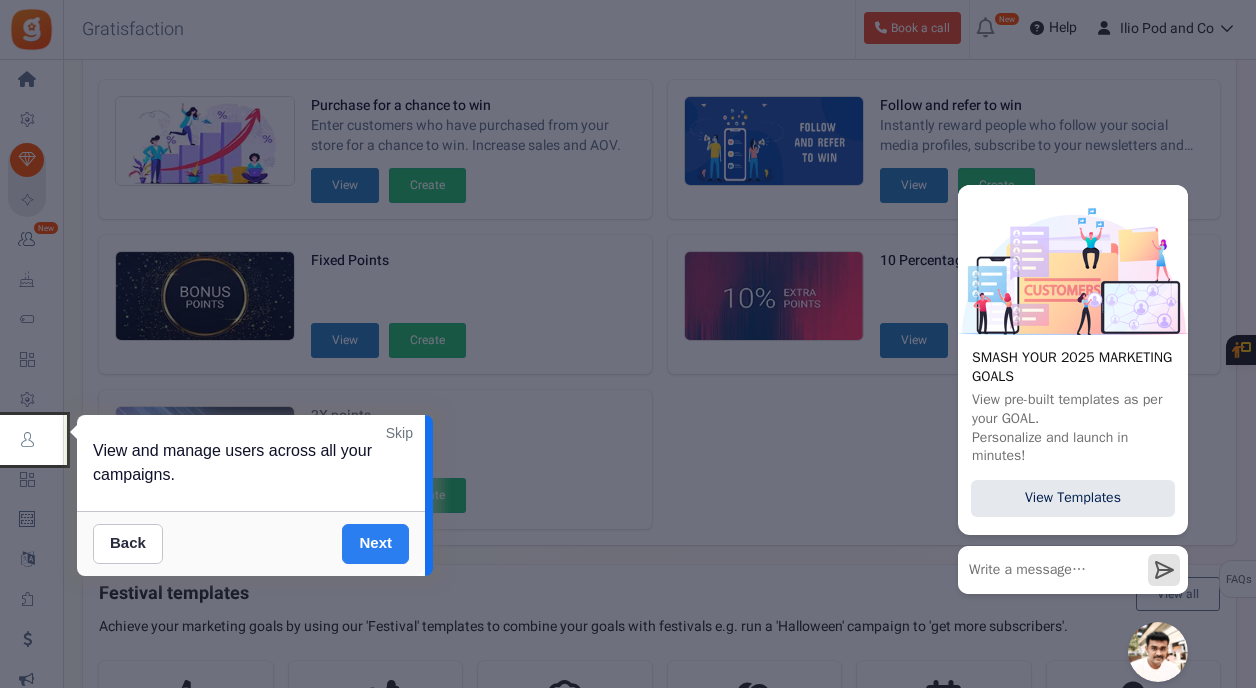 click on "Next" at bounding box center (375, 544) 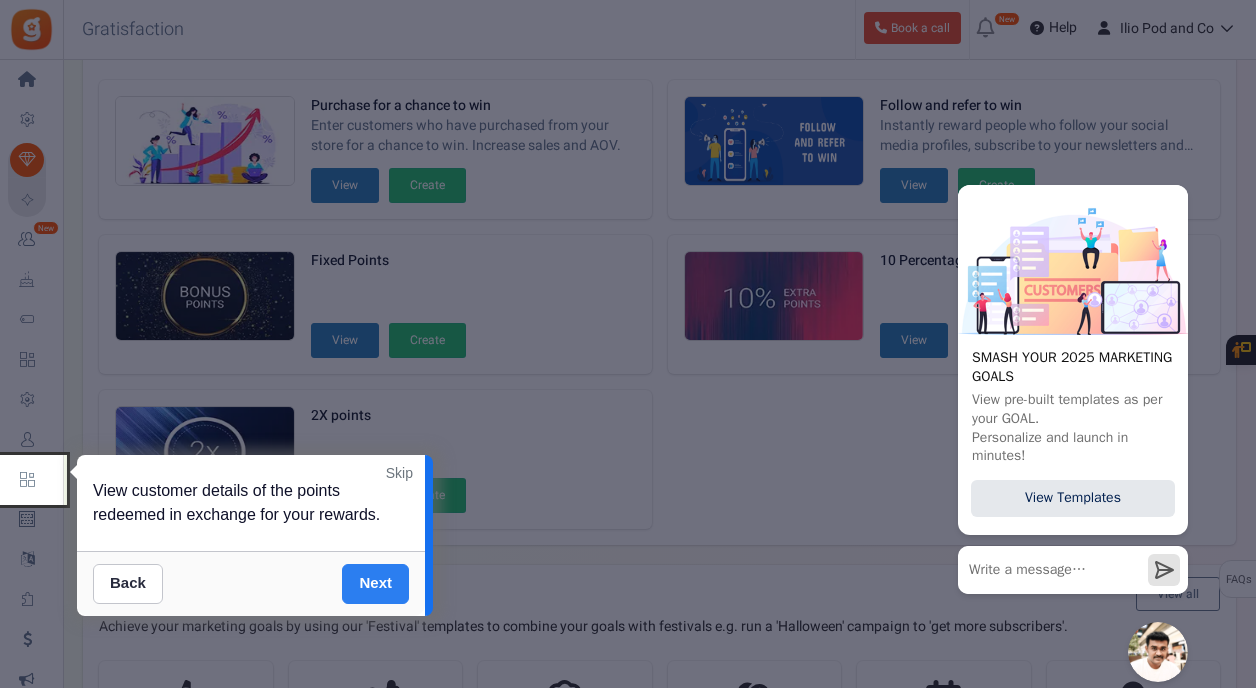 click on "Next" at bounding box center (375, 584) 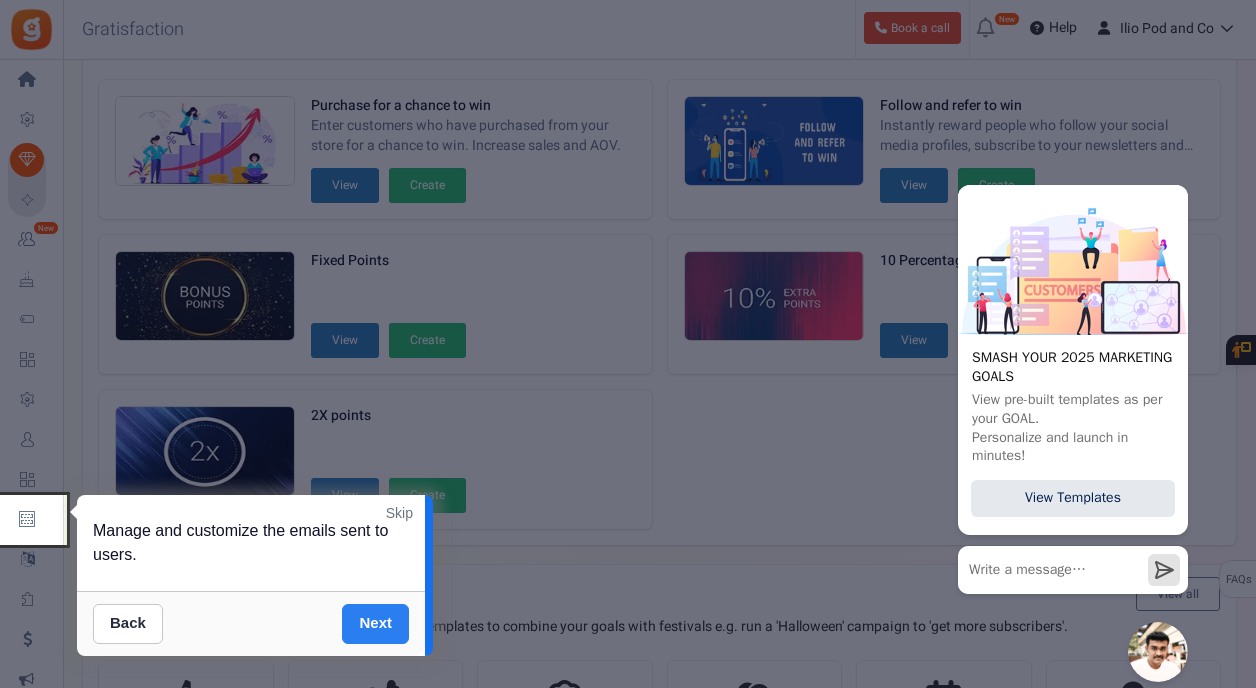 click on "Next" at bounding box center (375, 624) 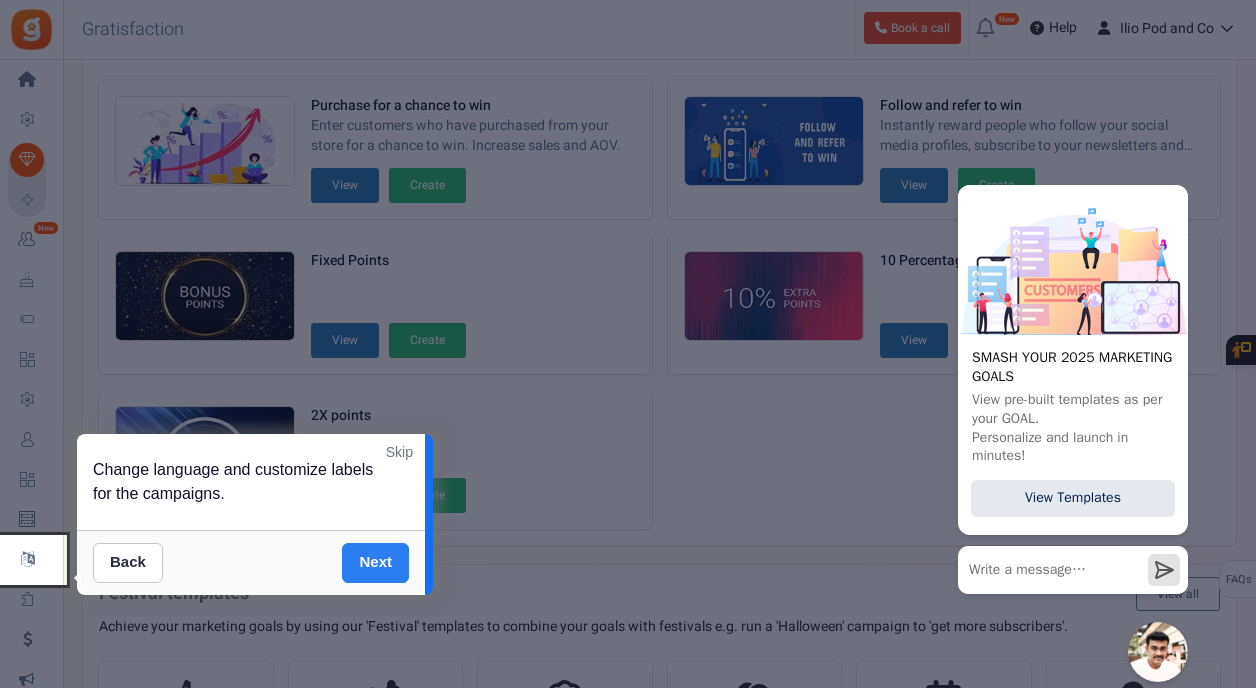 click on "Next" at bounding box center (375, 563) 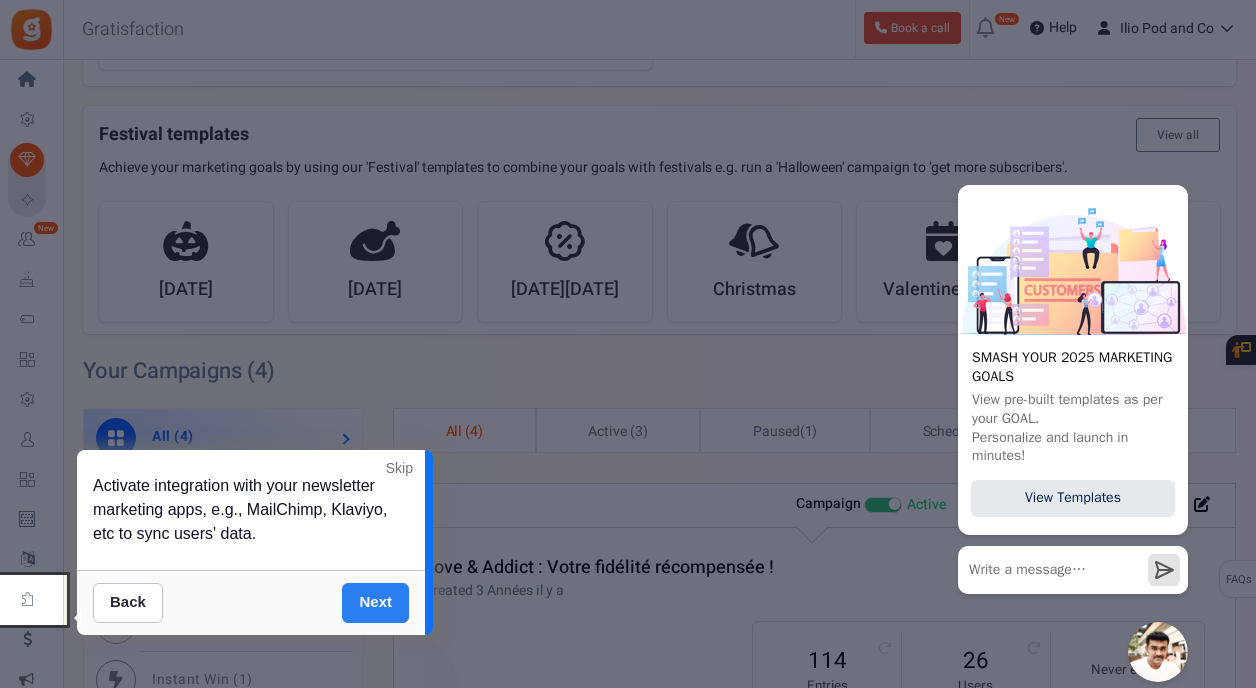 scroll, scrollTop: 655, scrollLeft: 0, axis: vertical 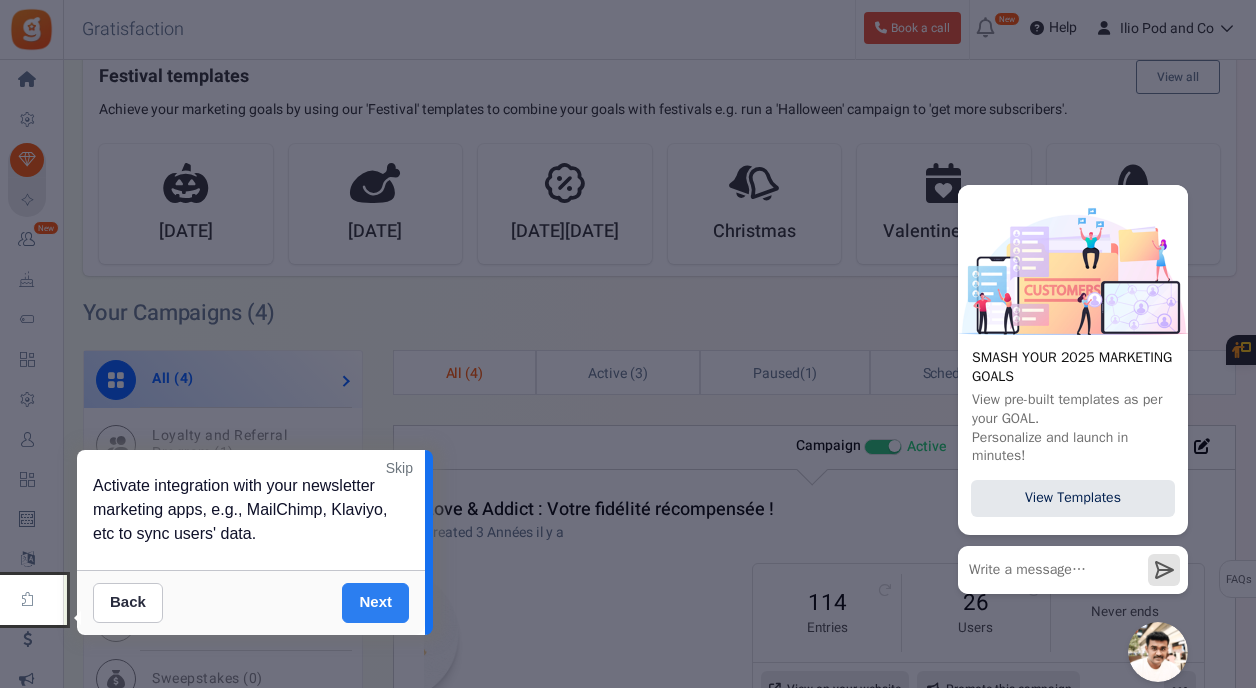 click on "Next" at bounding box center [375, 603] 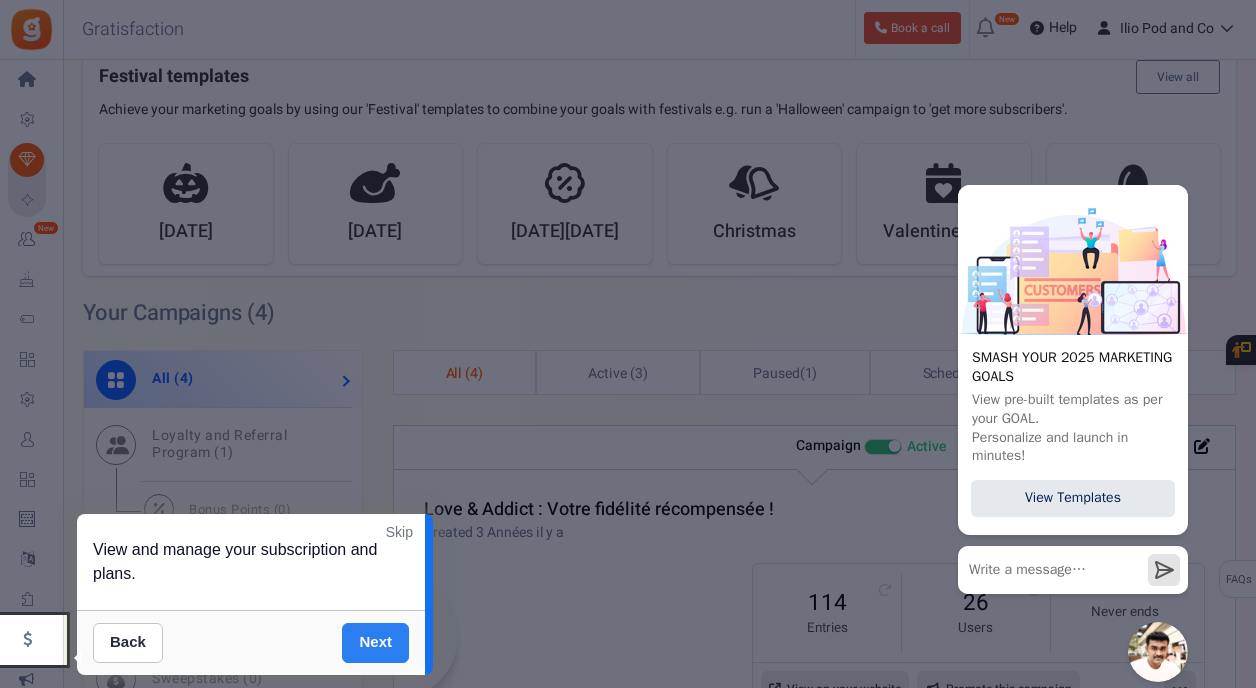 scroll, scrollTop: 981, scrollLeft: 0, axis: vertical 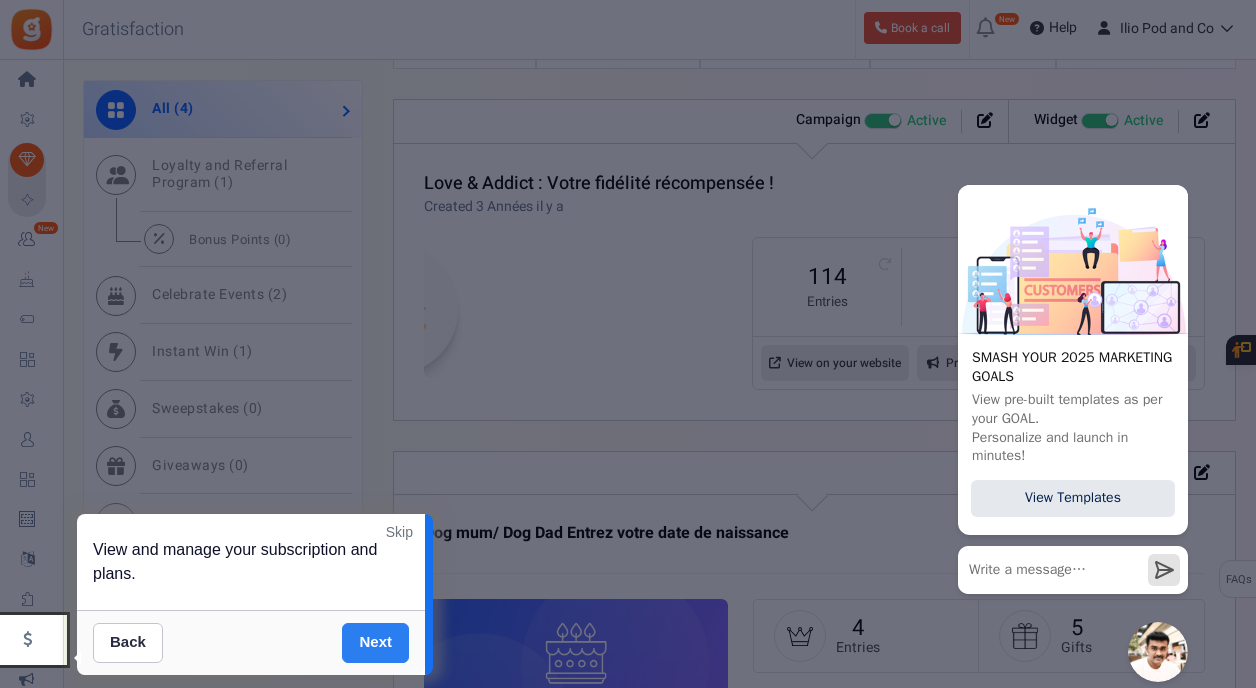 click on "Next" at bounding box center (375, 643) 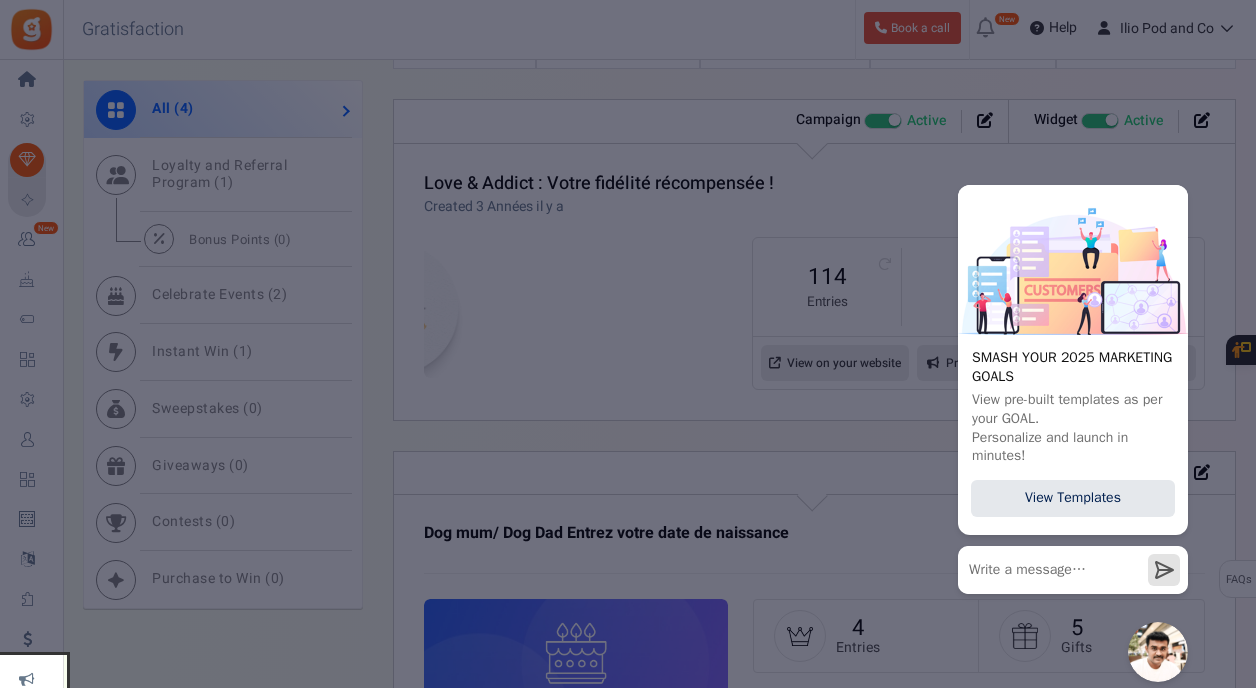 scroll, scrollTop: 1347, scrollLeft: 0, axis: vertical 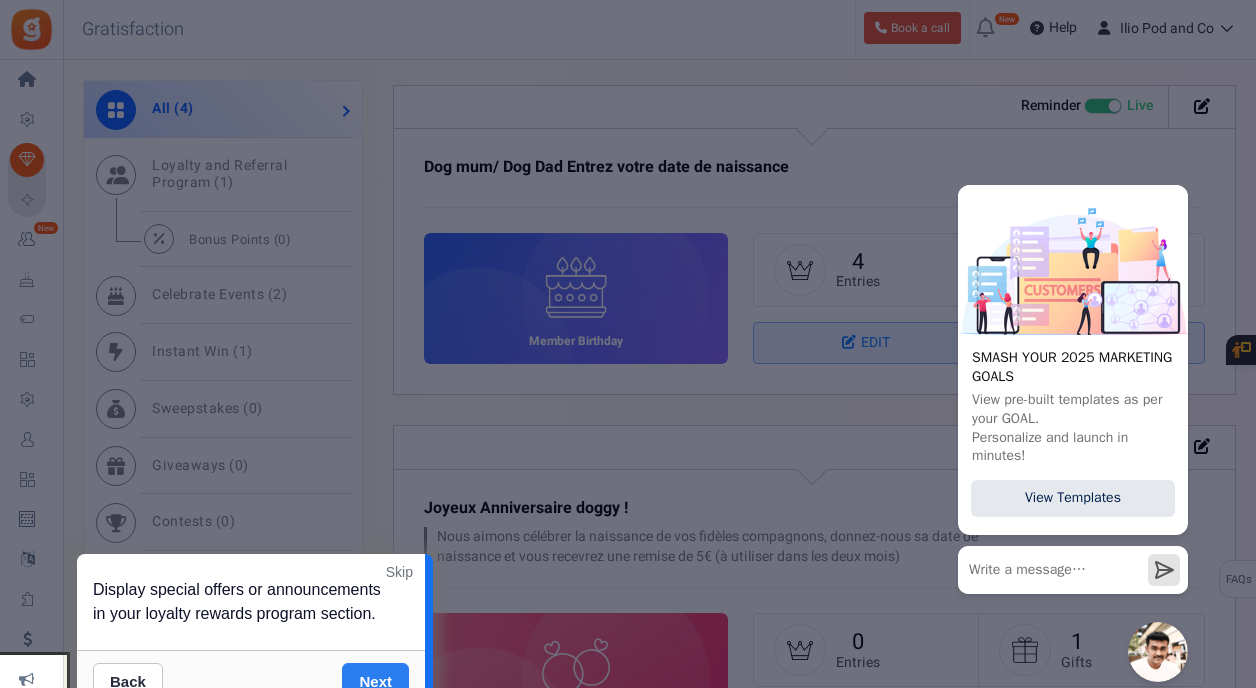click on "Next" at bounding box center [375, 683] 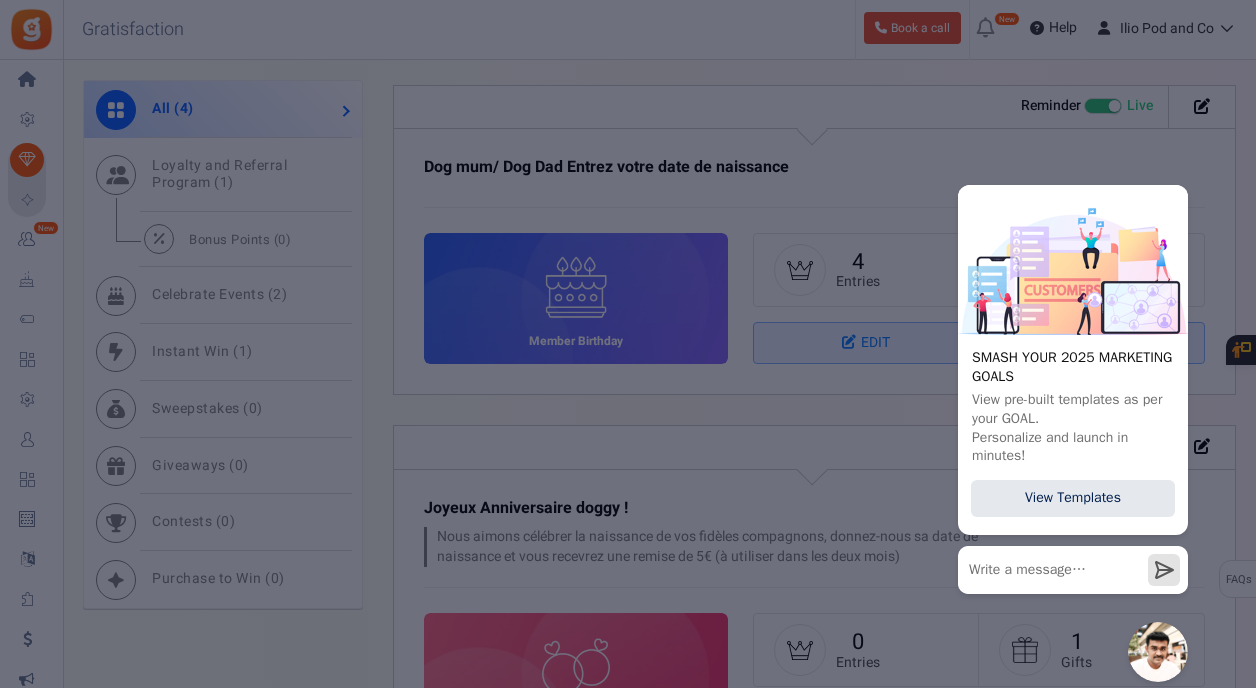 scroll, scrollTop: 1753, scrollLeft: 0, axis: vertical 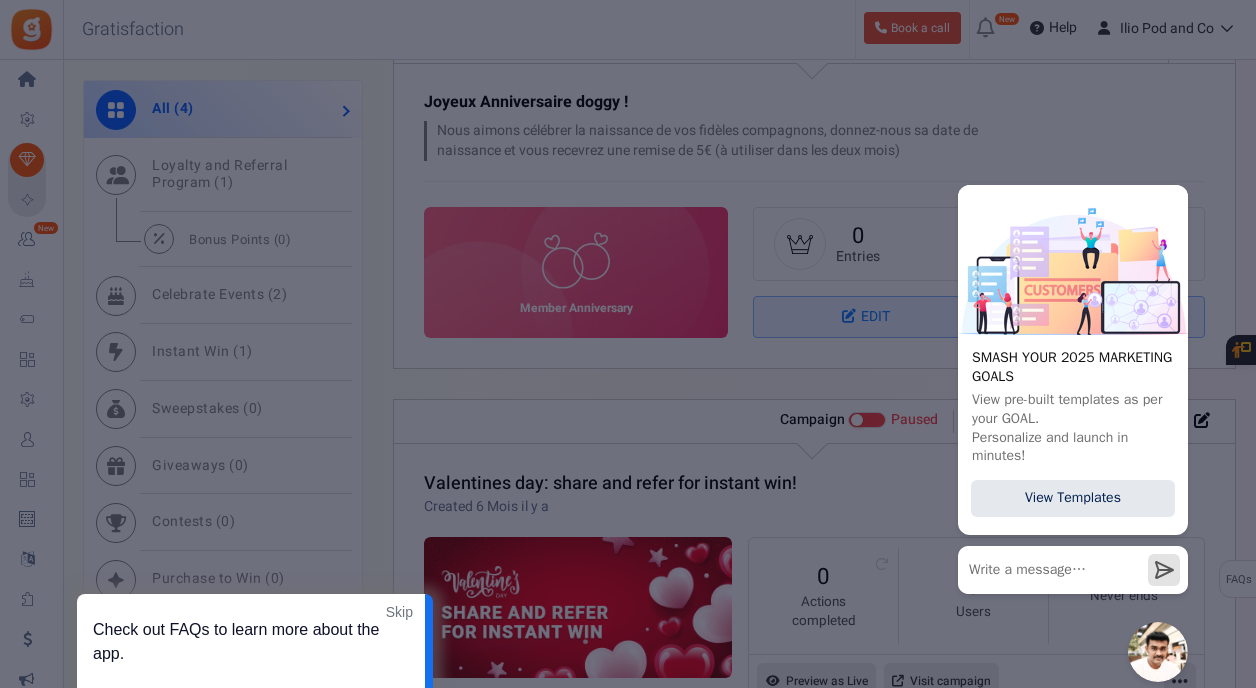 click on "Check out FAQs to learn more about the app." at bounding box center (251, 642) 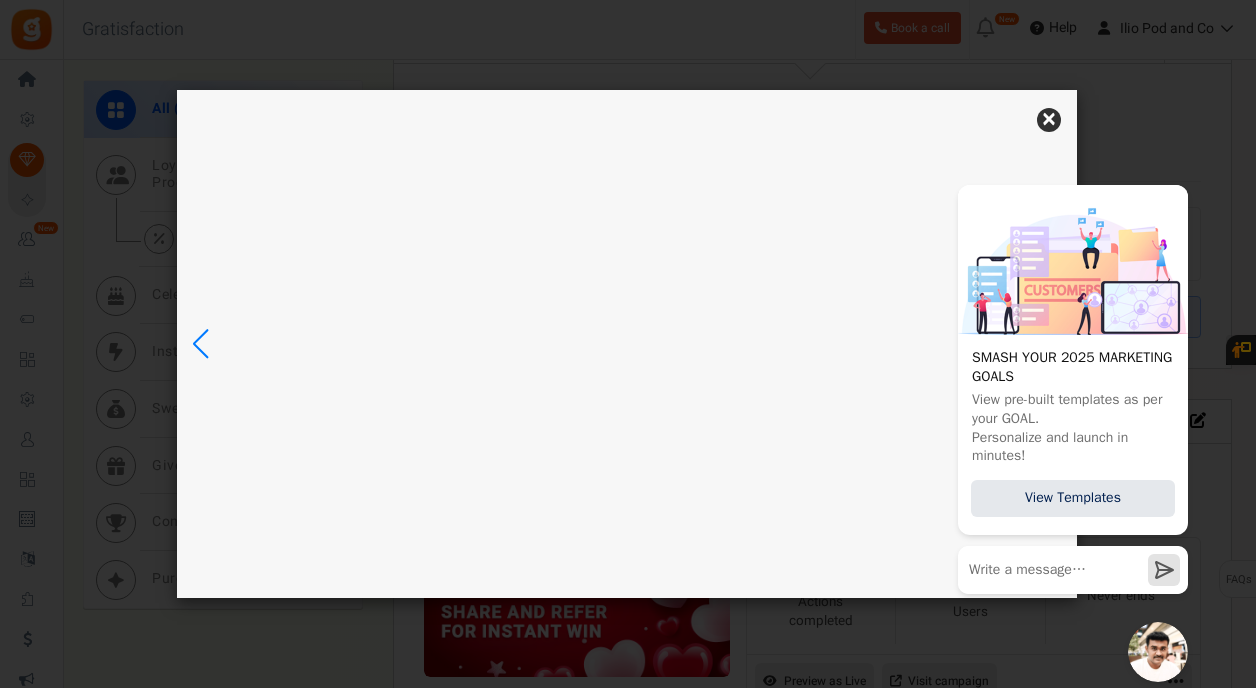 scroll, scrollTop: 0, scrollLeft: 0, axis: both 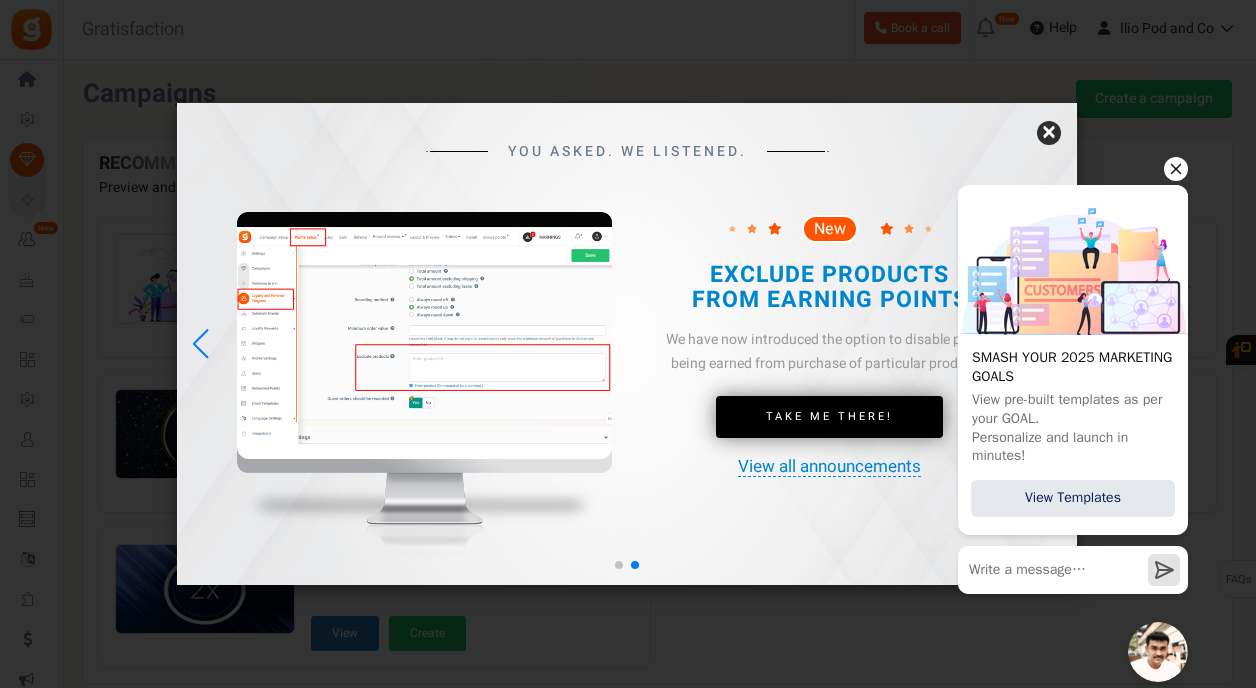 click 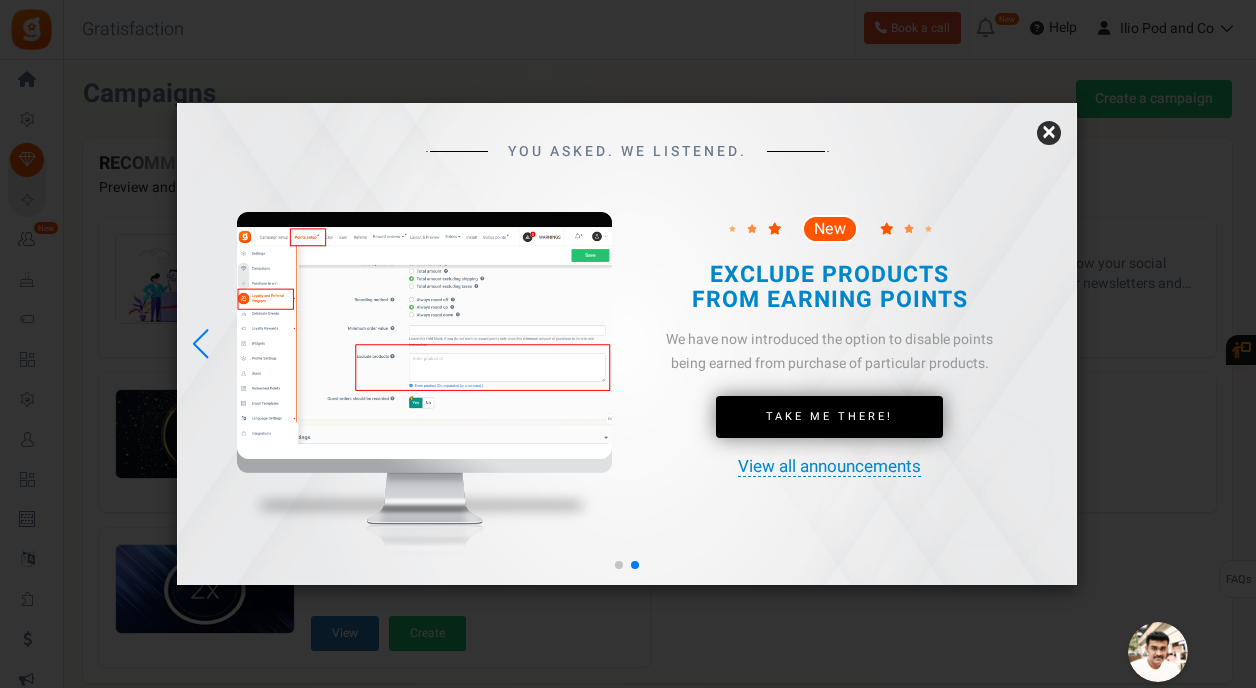 click on "×" at bounding box center [1049, 133] 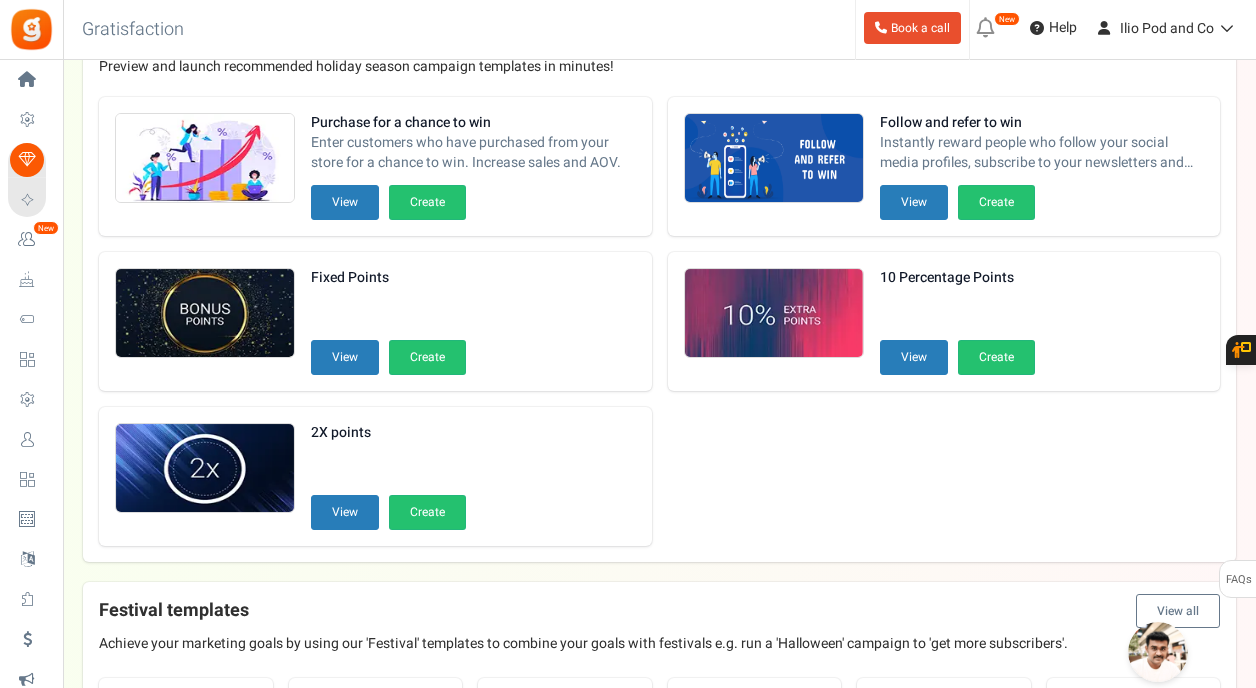 scroll, scrollTop: 127, scrollLeft: 0, axis: vertical 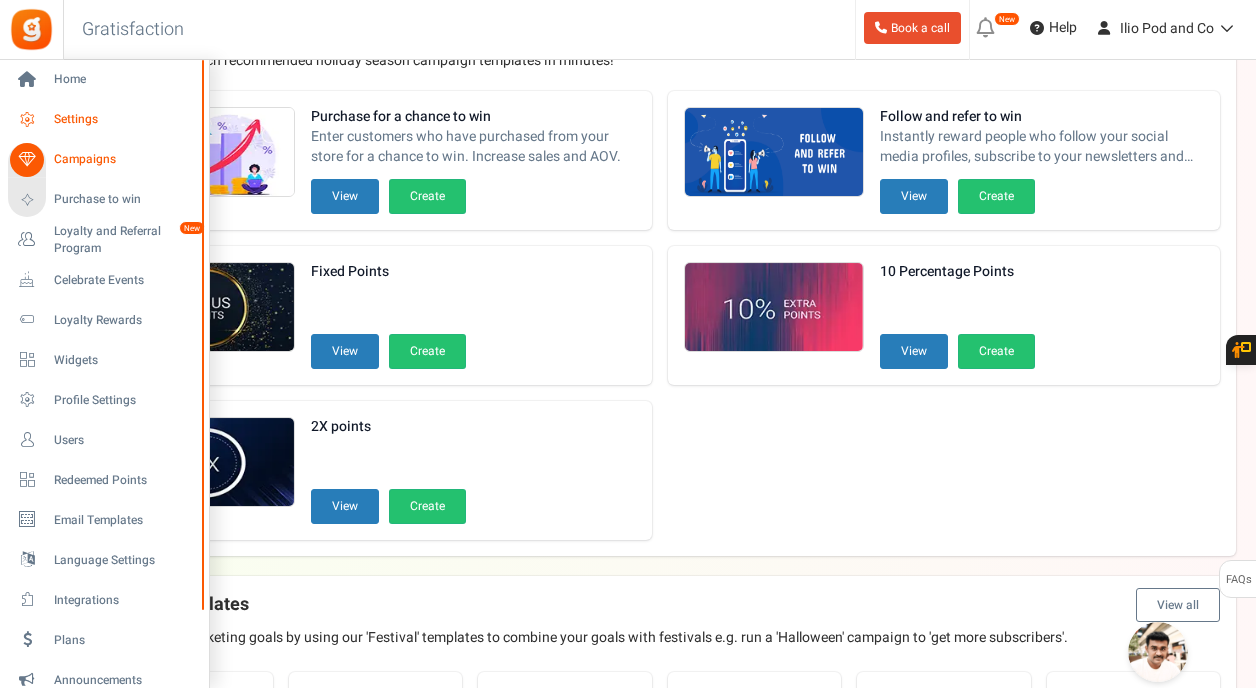 click on "Settings" at bounding box center [124, 119] 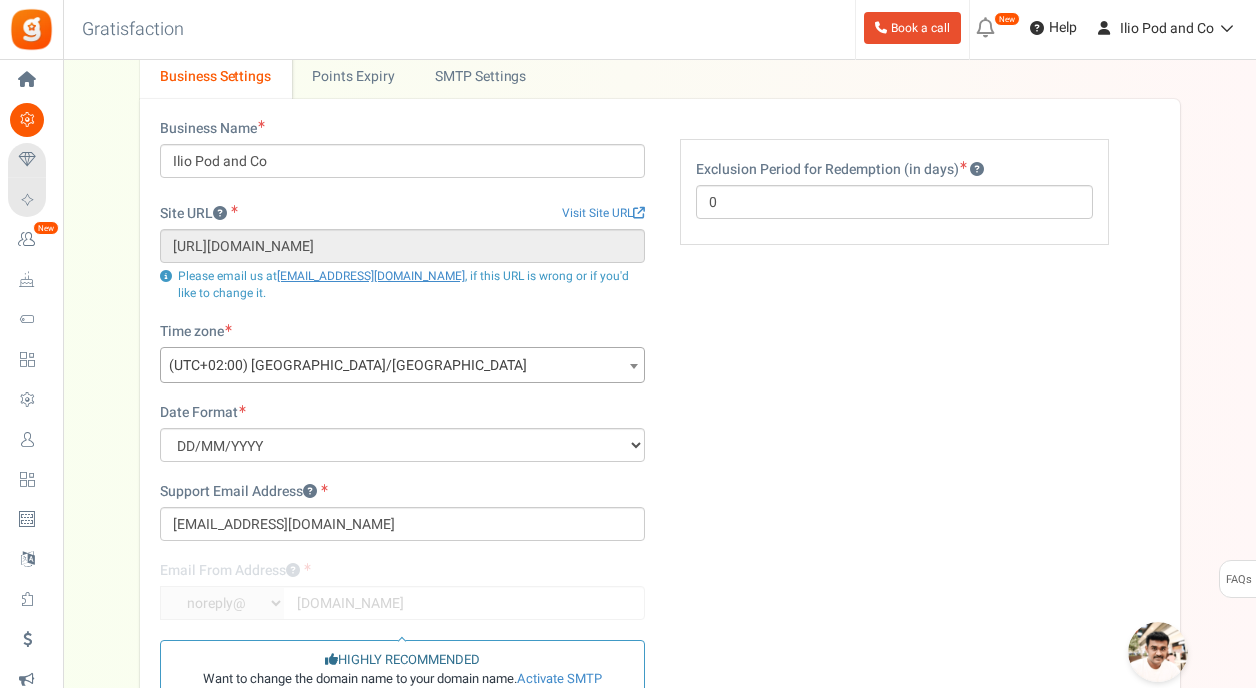 scroll, scrollTop: 0, scrollLeft: 0, axis: both 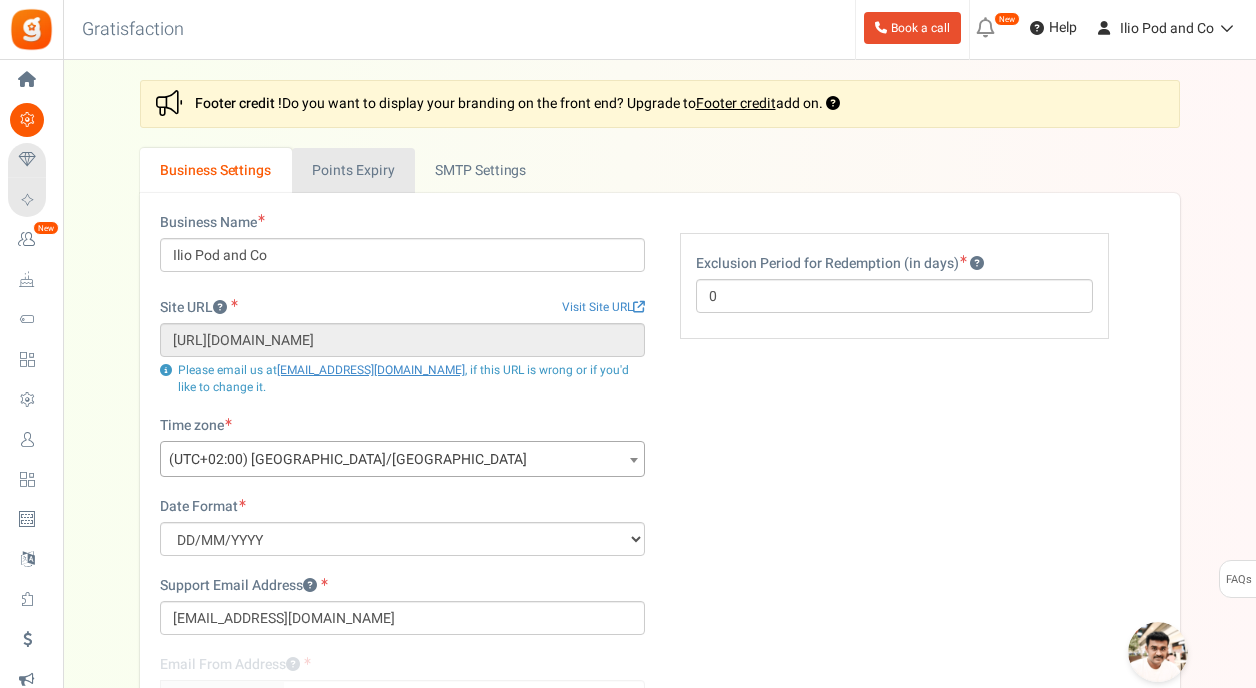 click on "Points Expiry" at bounding box center (353, 170) 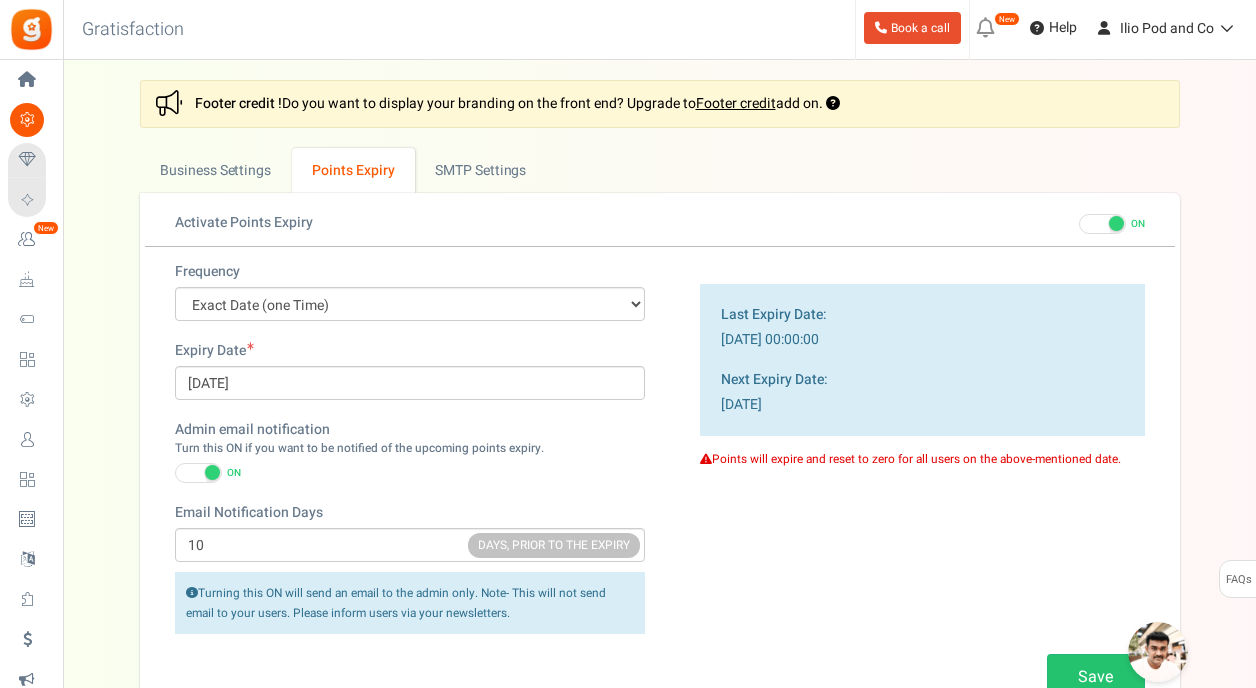 click at bounding box center [1102, 224] 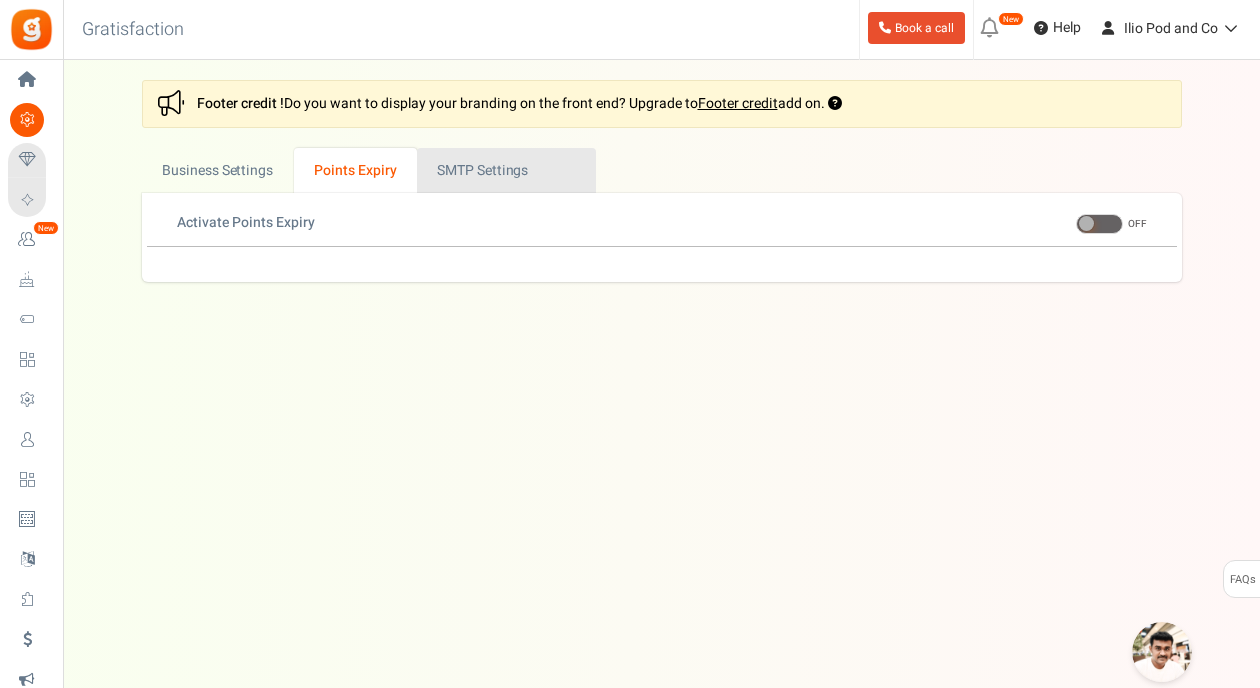 click on "Active SMTP Settings" at bounding box center (506, 170) 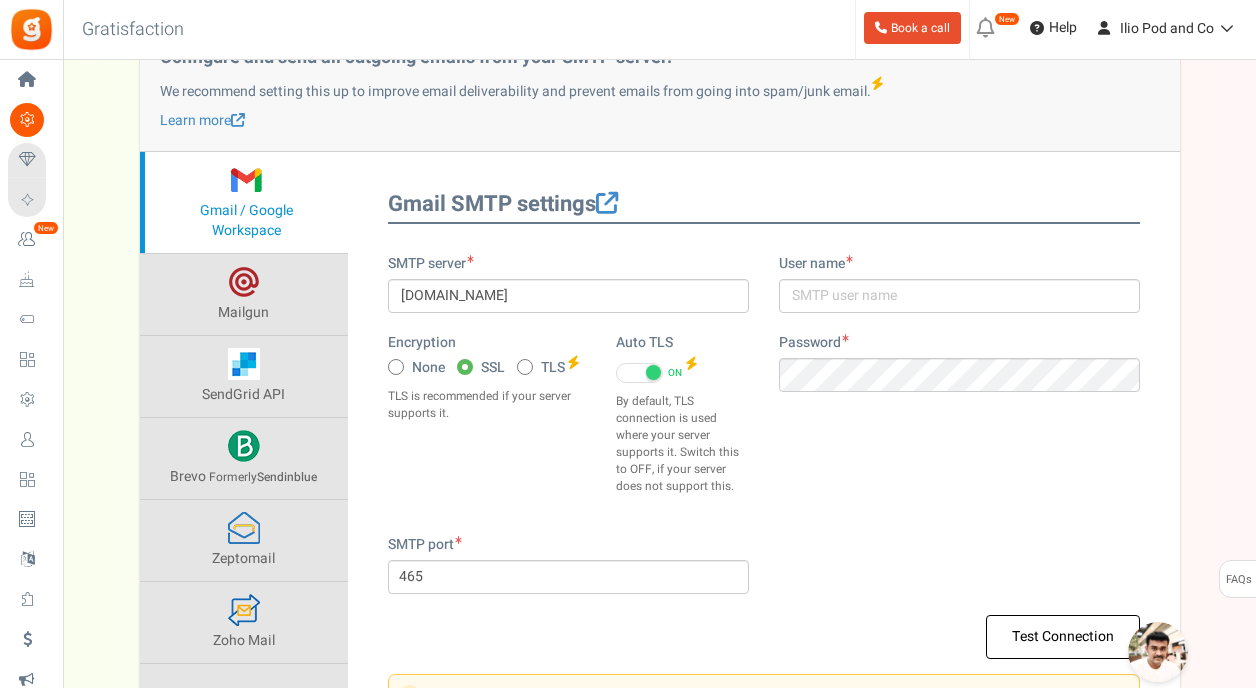 scroll, scrollTop: 0, scrollLeft: 0, axis: both 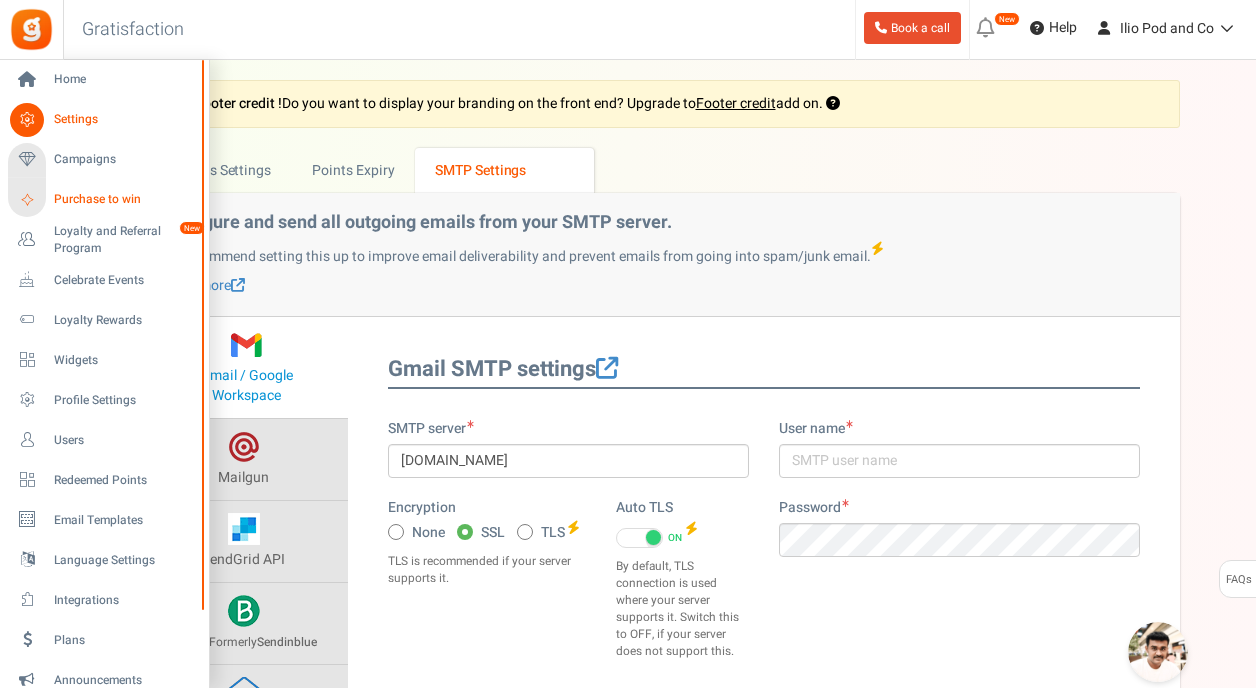 click on "Purchase to win" at bounding box center (124, 199) 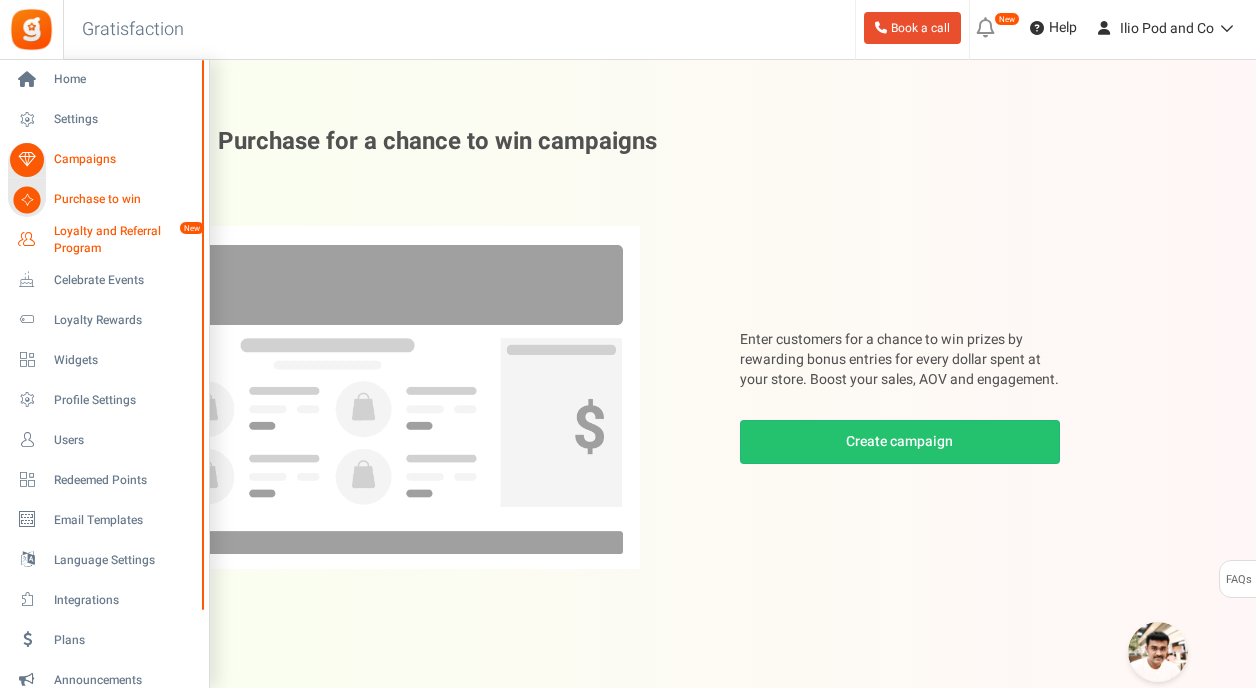 click on "Loyalty and Referral Program" at bounding box center (127, 240) 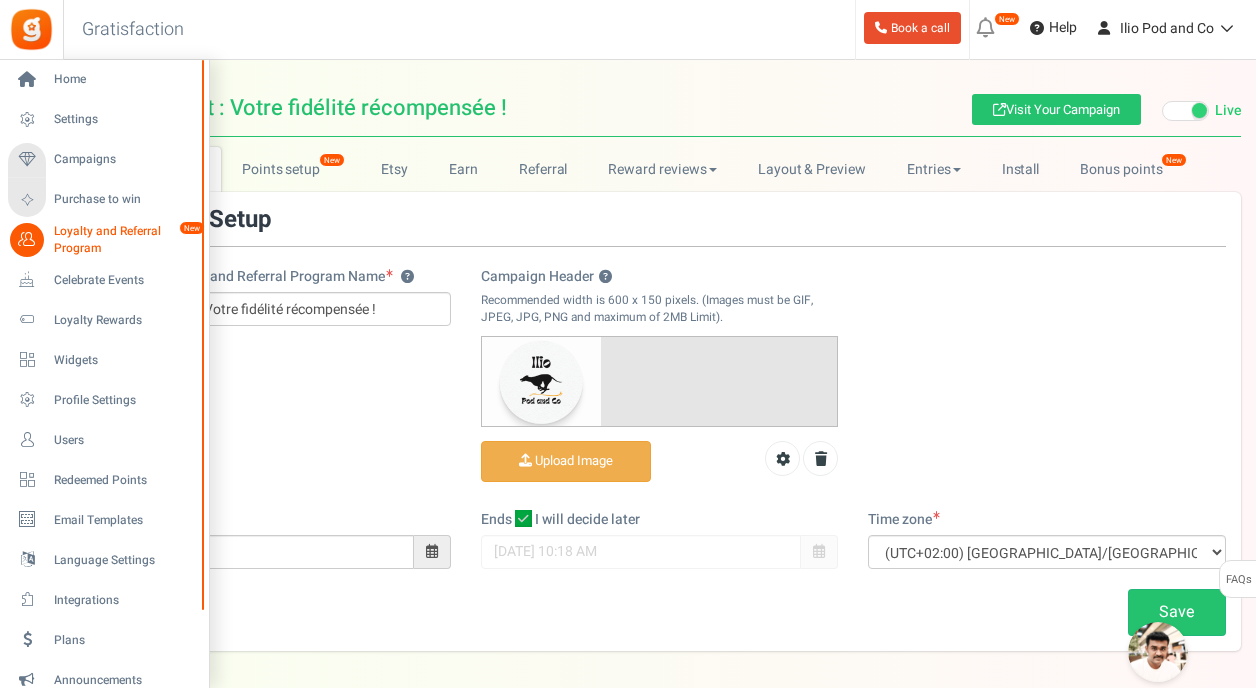 scroll, scrollTop: 0, scrollLeft: 0, axis: both 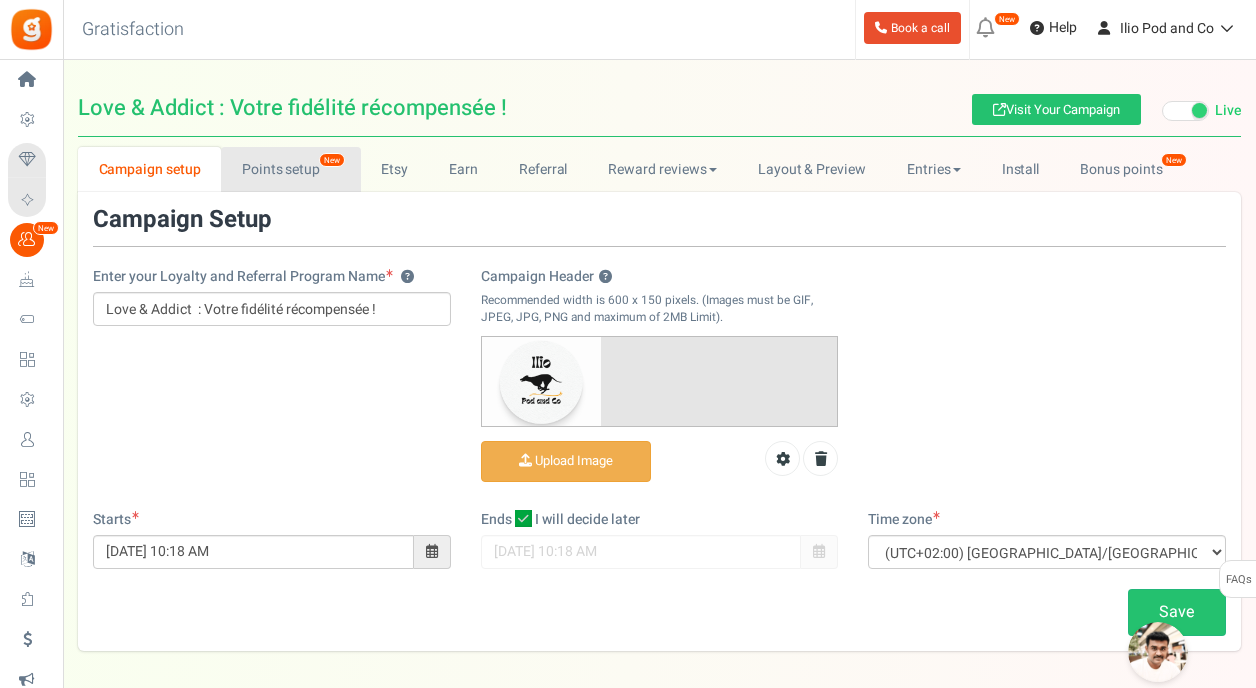 click on "Points setup
New" at bounding box center (290, 169) 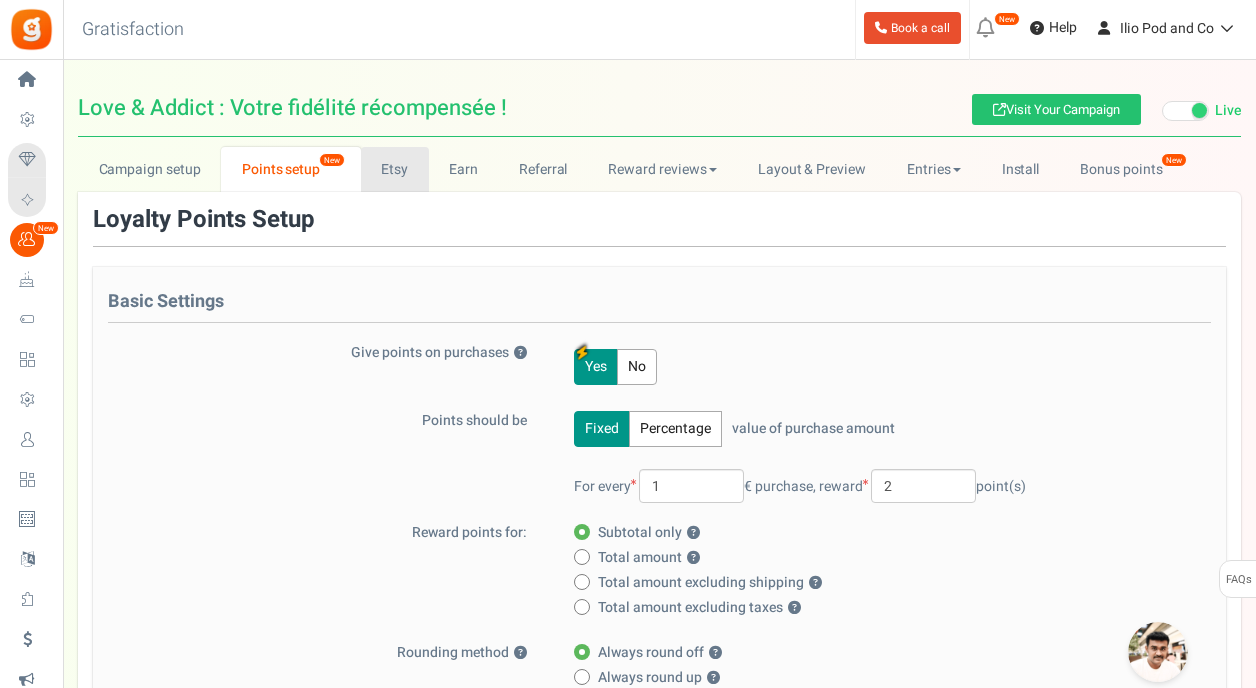 click on "Etsy" at bounding box center [395, 169] 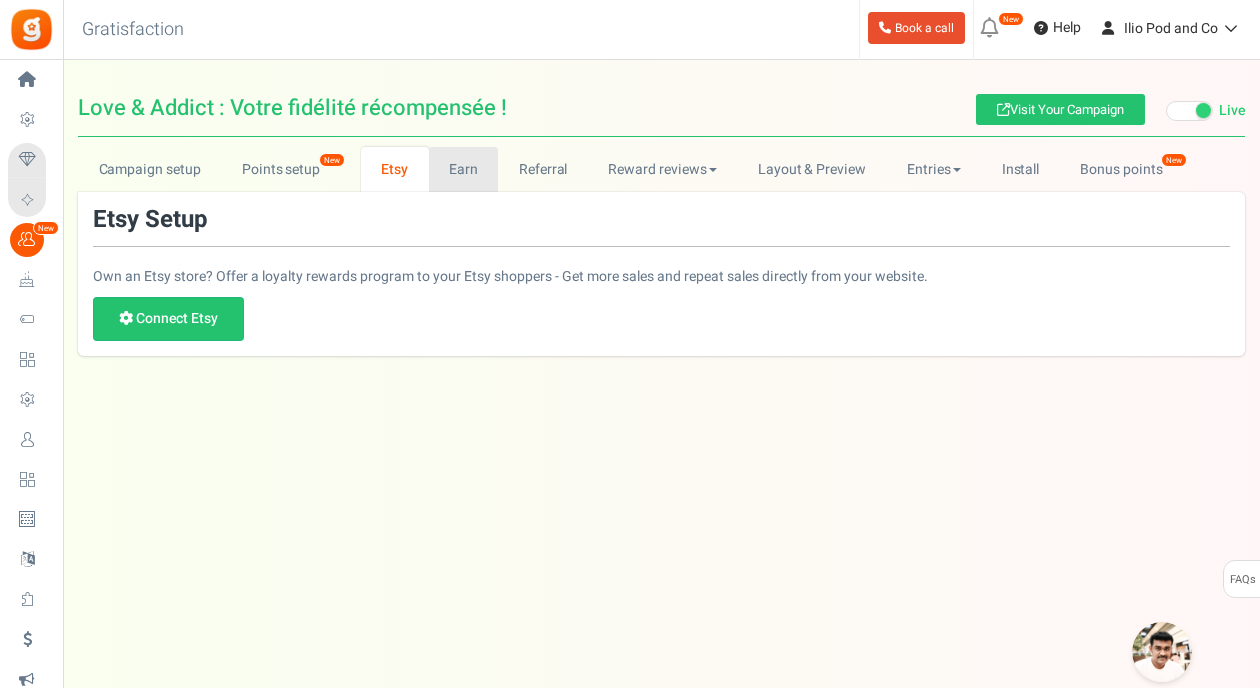 click on "Earn" at bounding box center [464, 169] 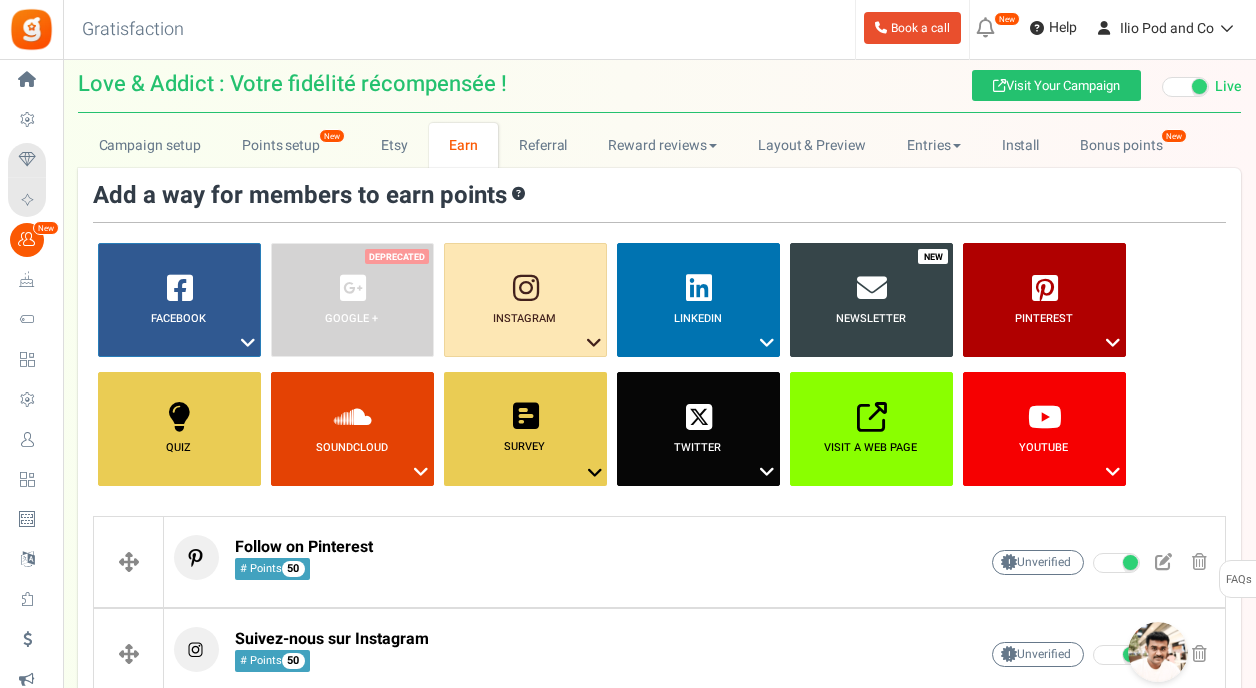 scroll, scrollTop: 0, scrollLeft: 0, axis: both 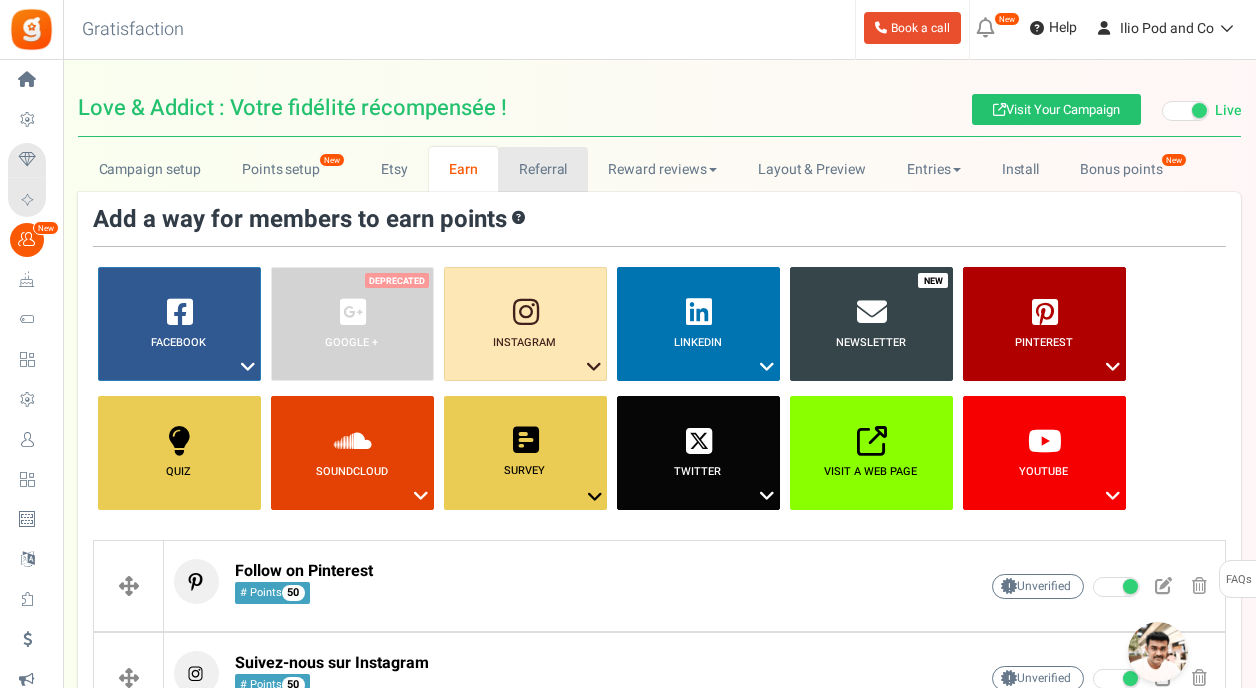 click on "Referral" at bounding box center [543, 169] 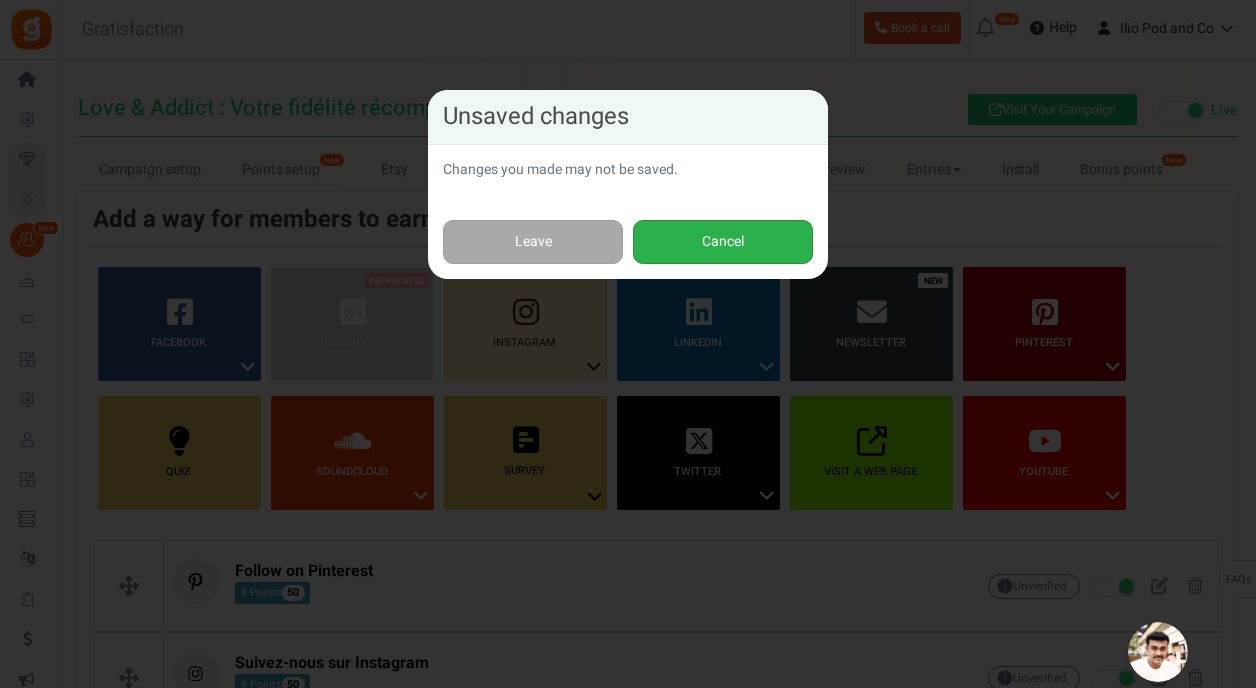 click on "Cancel" at bounding box center (723, 242) 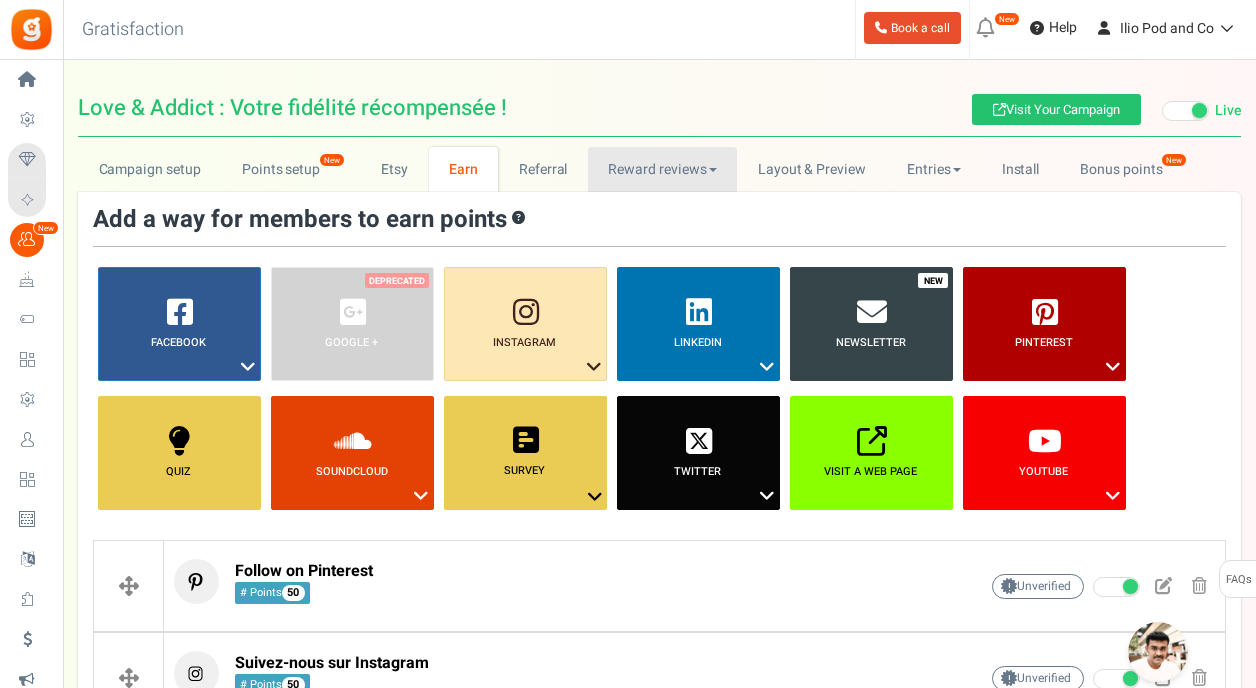 click on "Reward reviews" at bounding box center (662, 169) 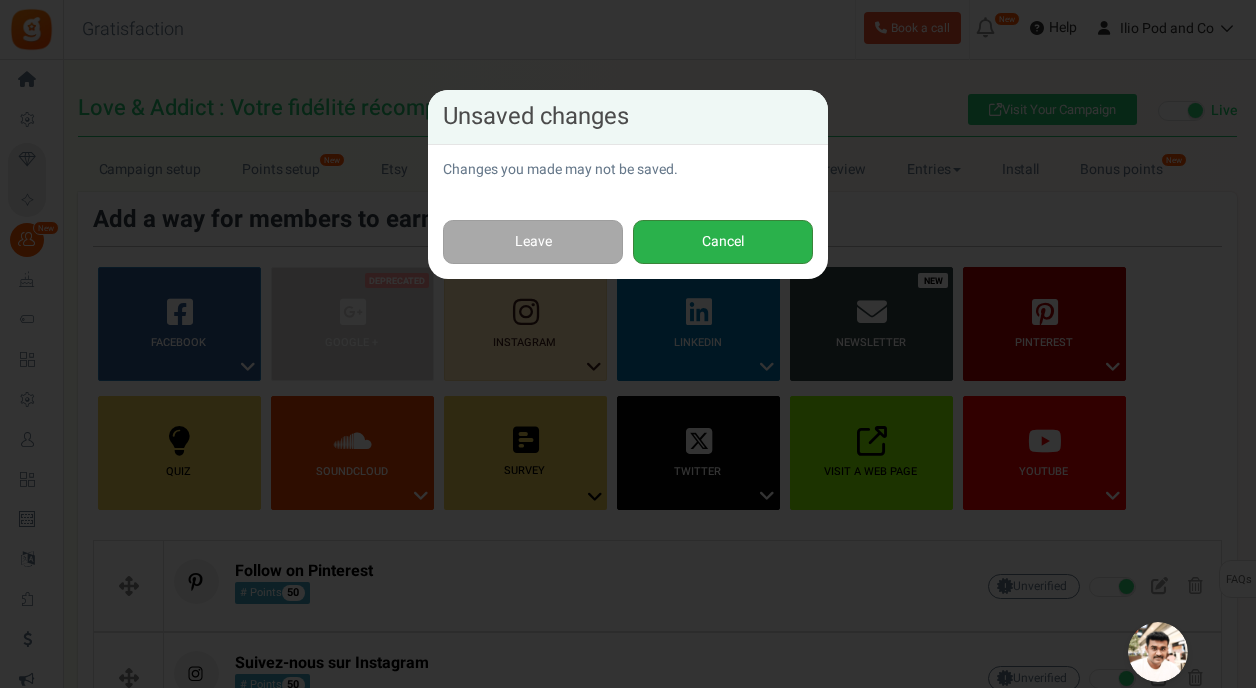 click on "Cancel" at bounding box center (723, 242) 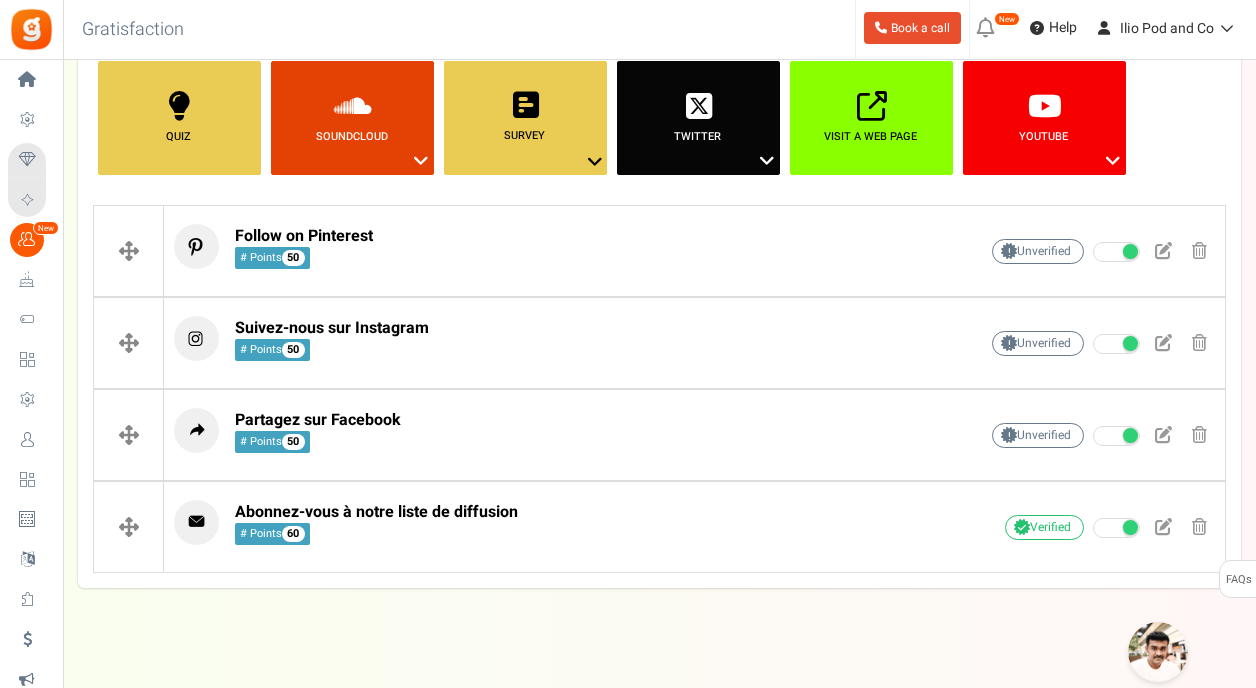 scroll, scrollTop: 356, scrollLeft: 0, axis: vertical 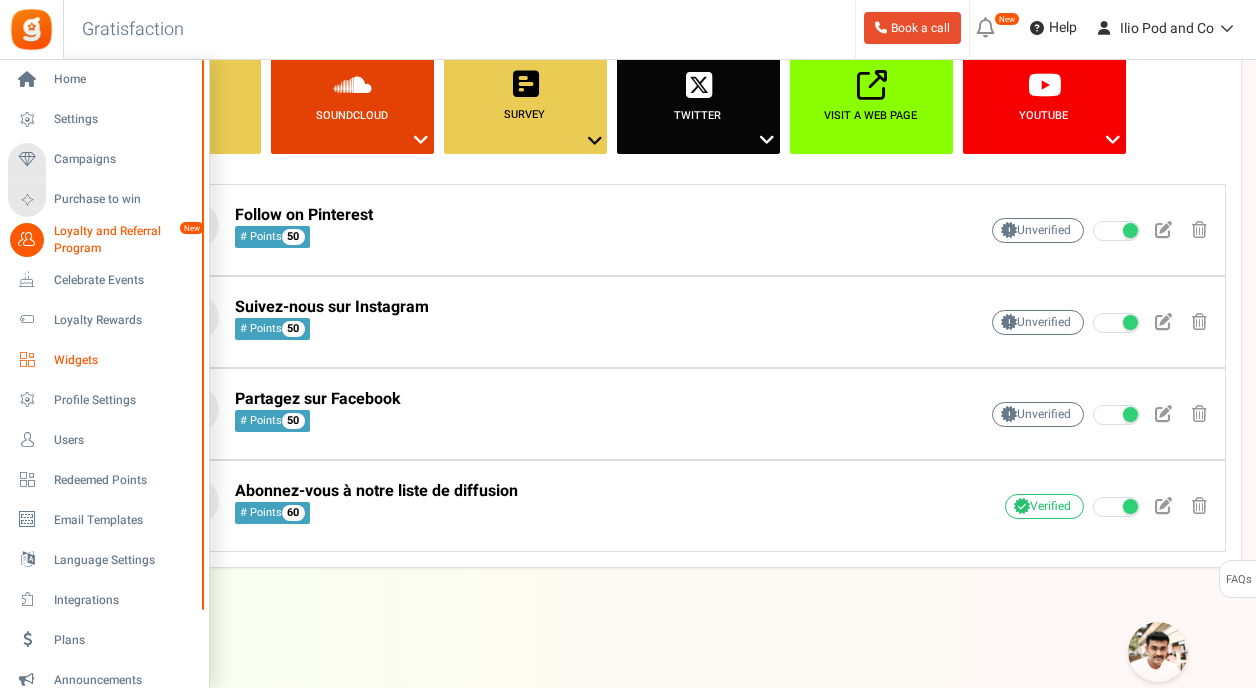 click on "Widgets" at bounding box center (104, 360) 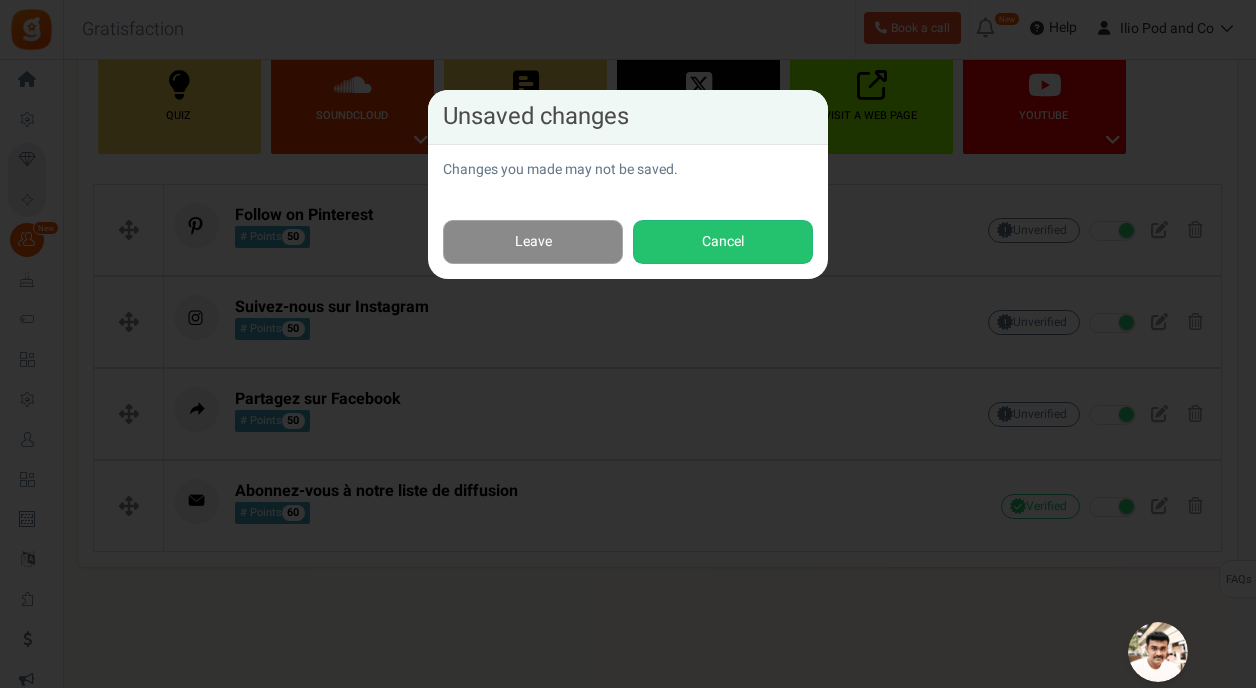 click on "Leave" at bounding box center (533, 242) 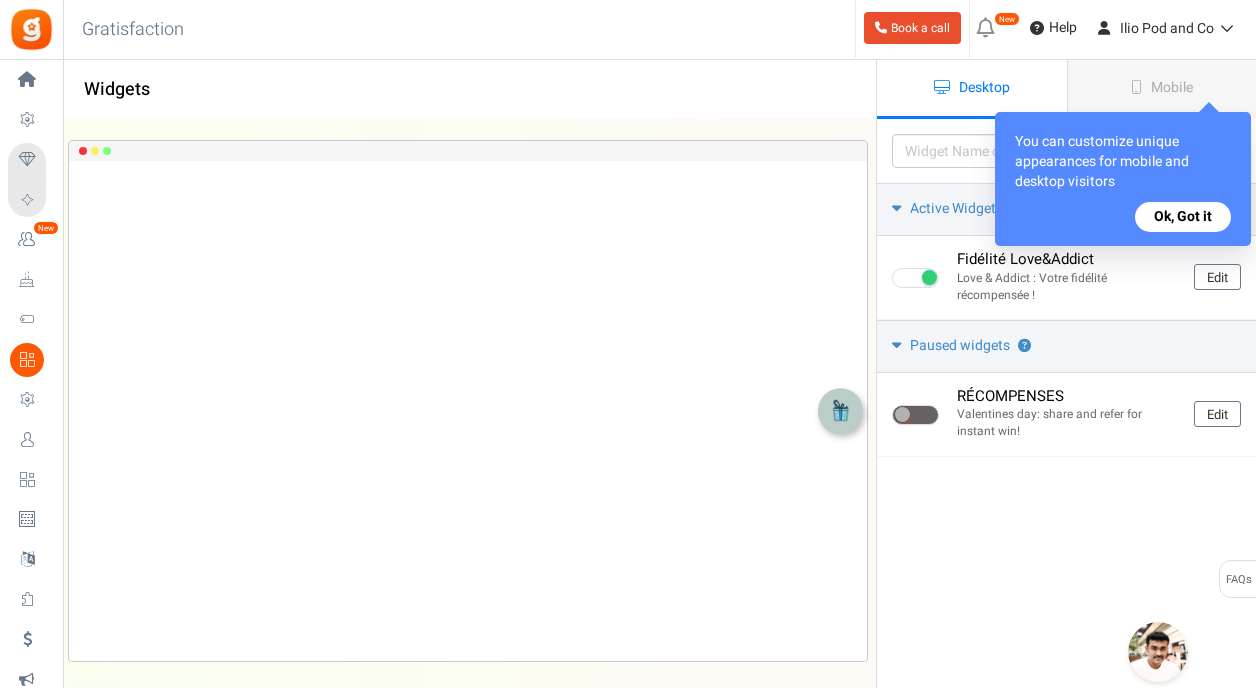 scroll, scrollTop: 0, scrollLeft: 0, axis: both 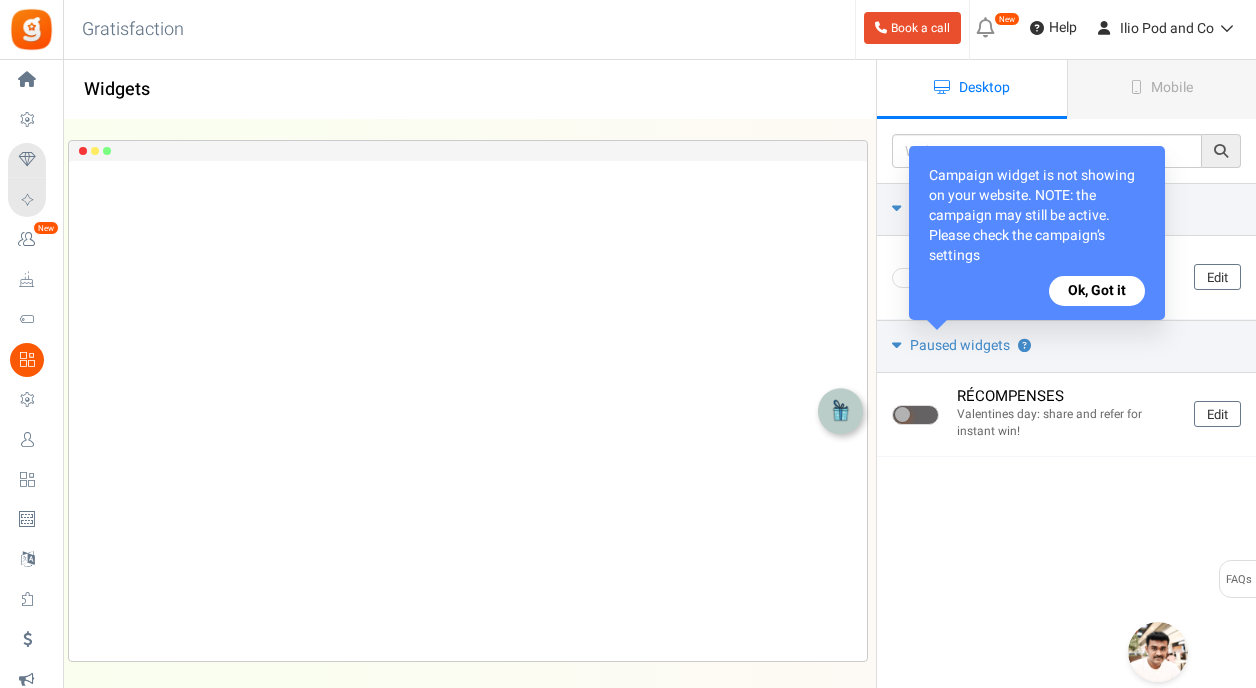 click on "Ok, Got it" at bounding box center [1097, 291] 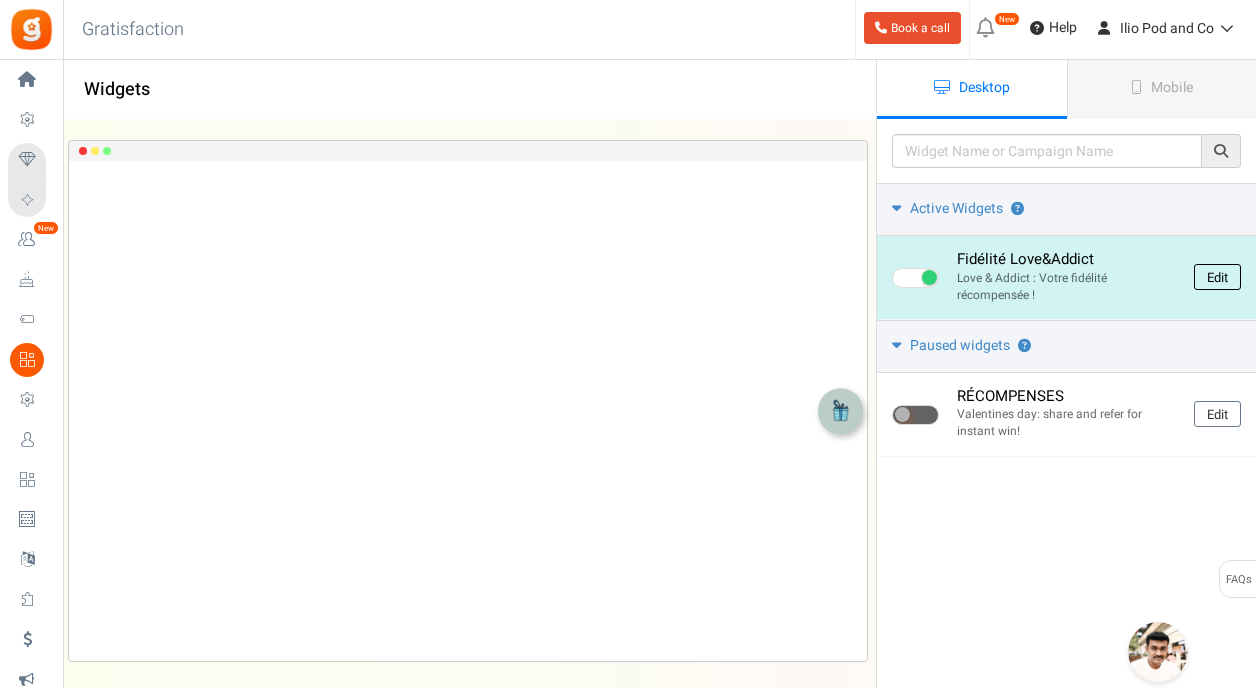 click on "Edit" at bounding box center [1217, 277] 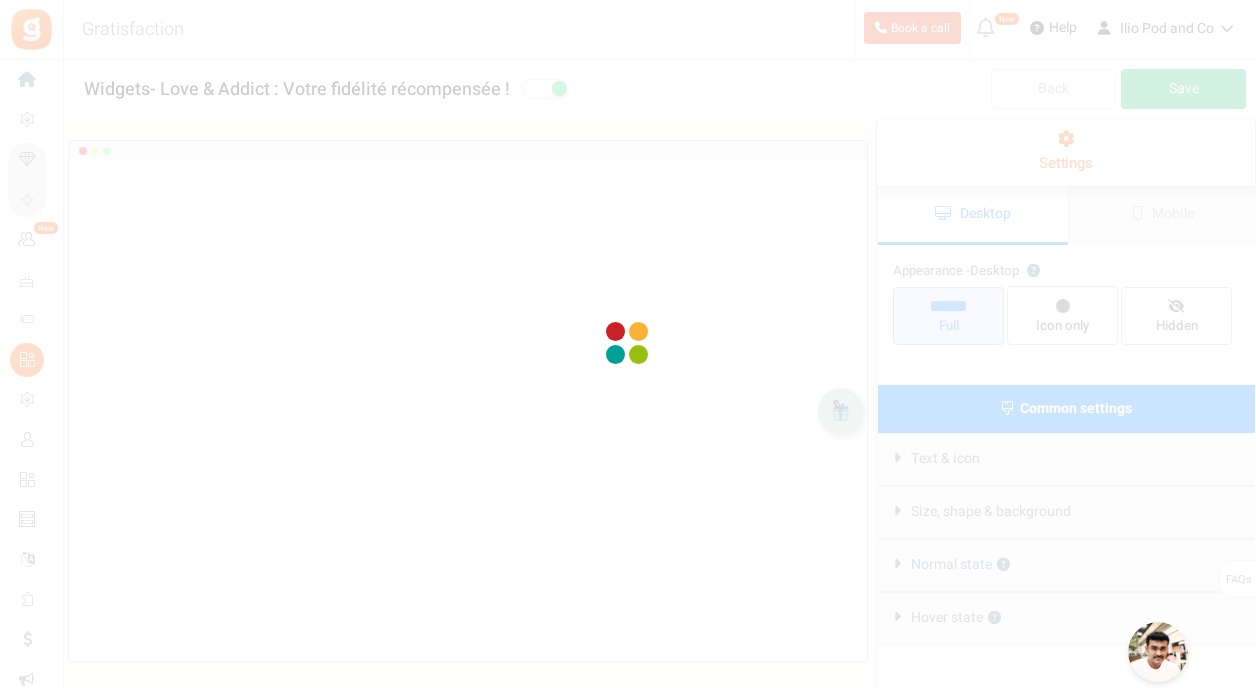radio on "true" 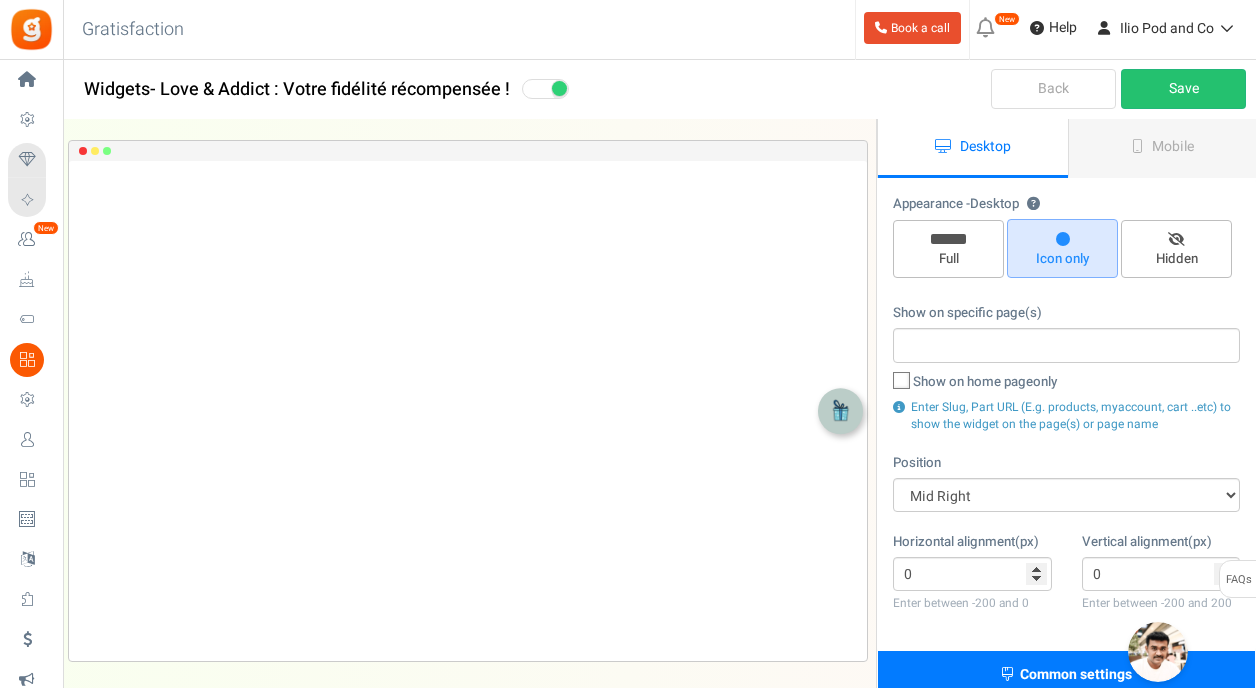 scroll, scrollTop: 0, scrollLeft: 0, axis: both 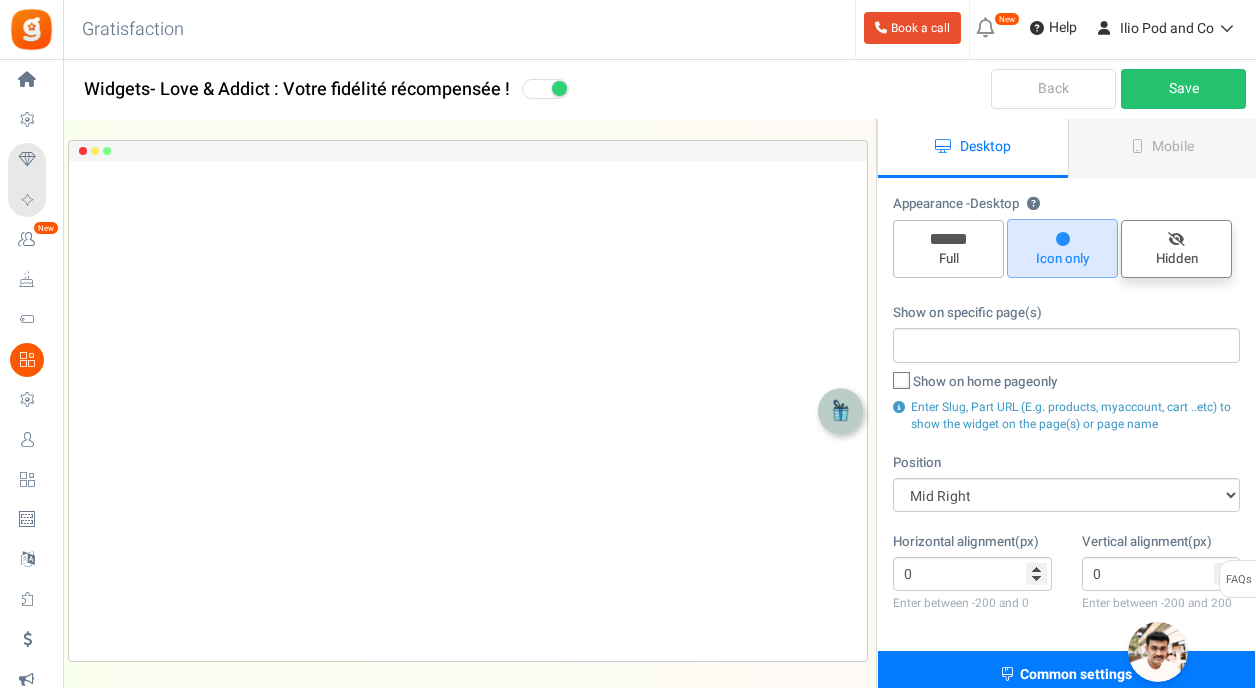 click on "Hidden" at bounding box center (1176, 259) 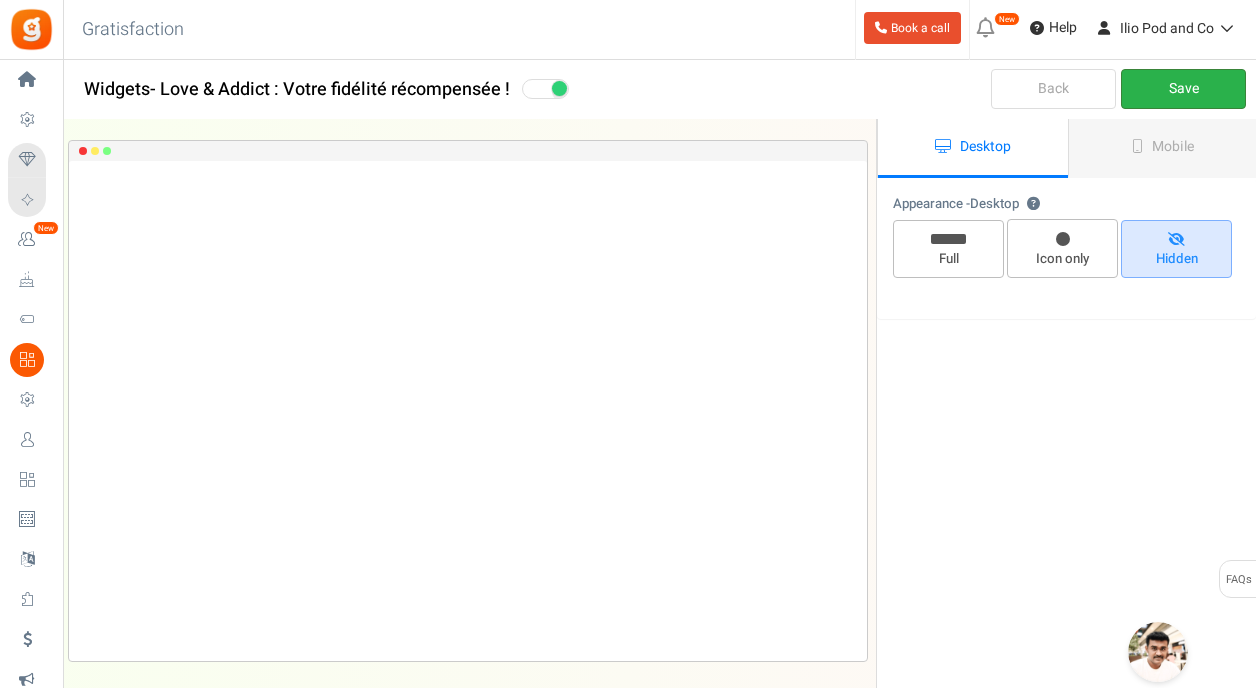 click on "Save" at bounding box center [1183, 89] 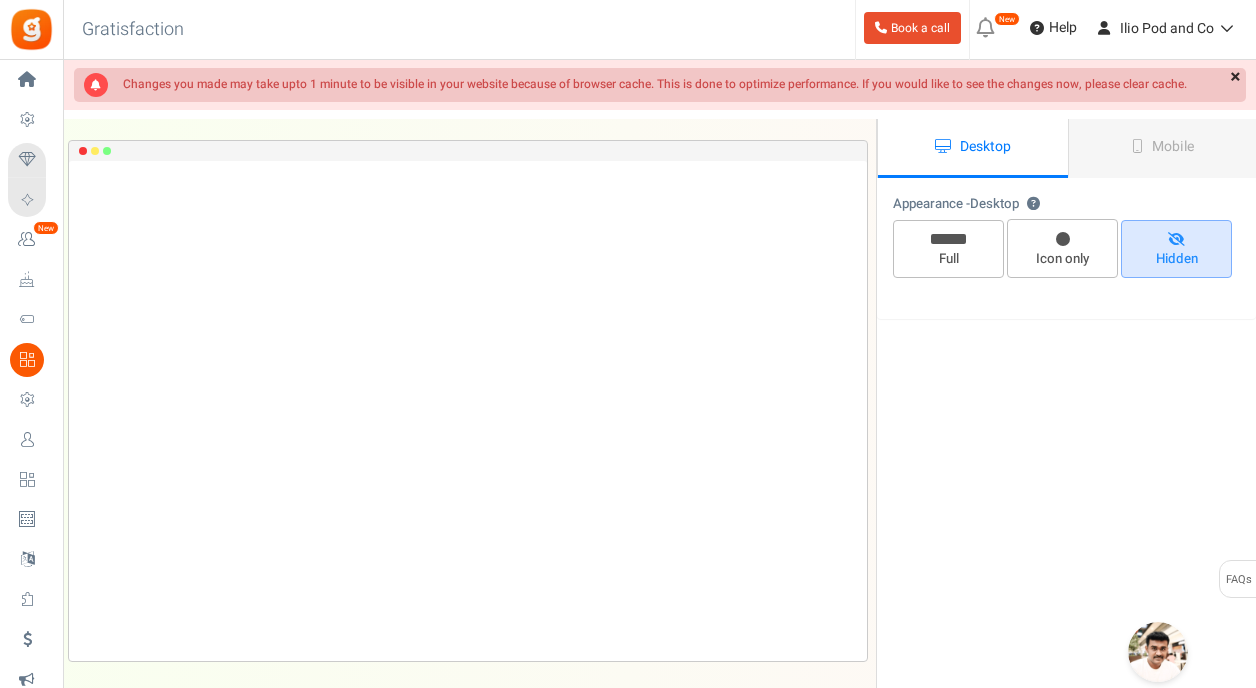 click on "×" at bounding box center (1235, 78) 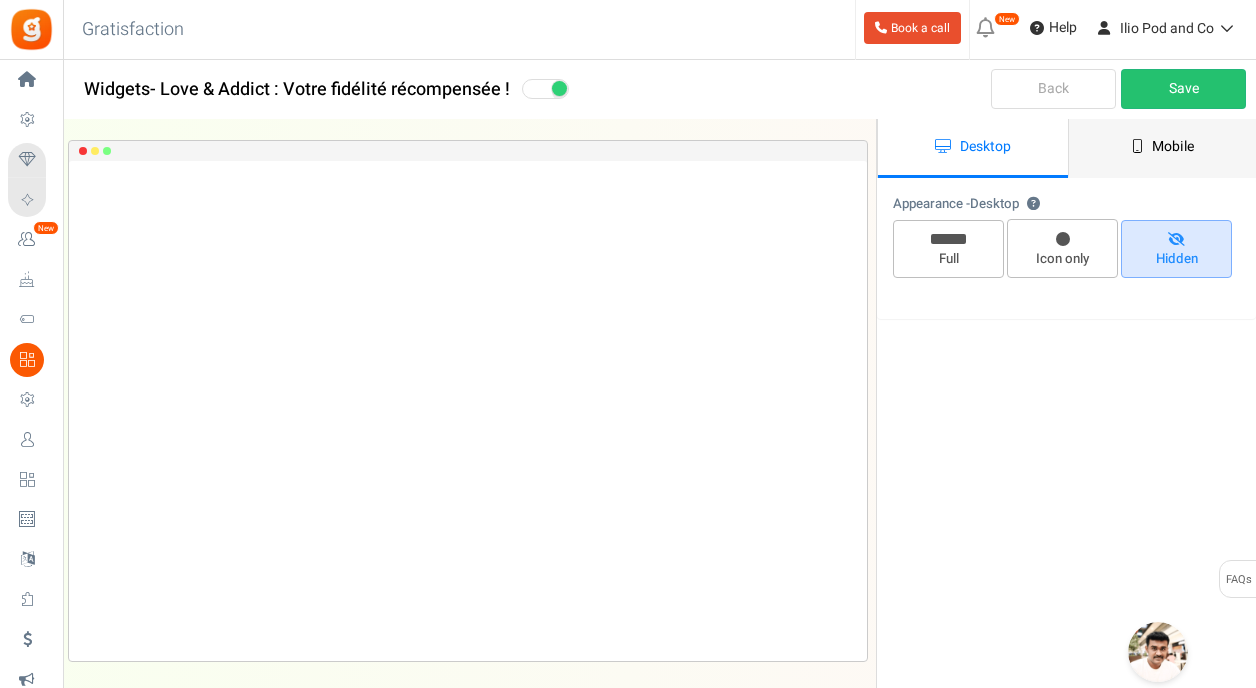 click on "Mobile" at bounding box center (1173, 146) 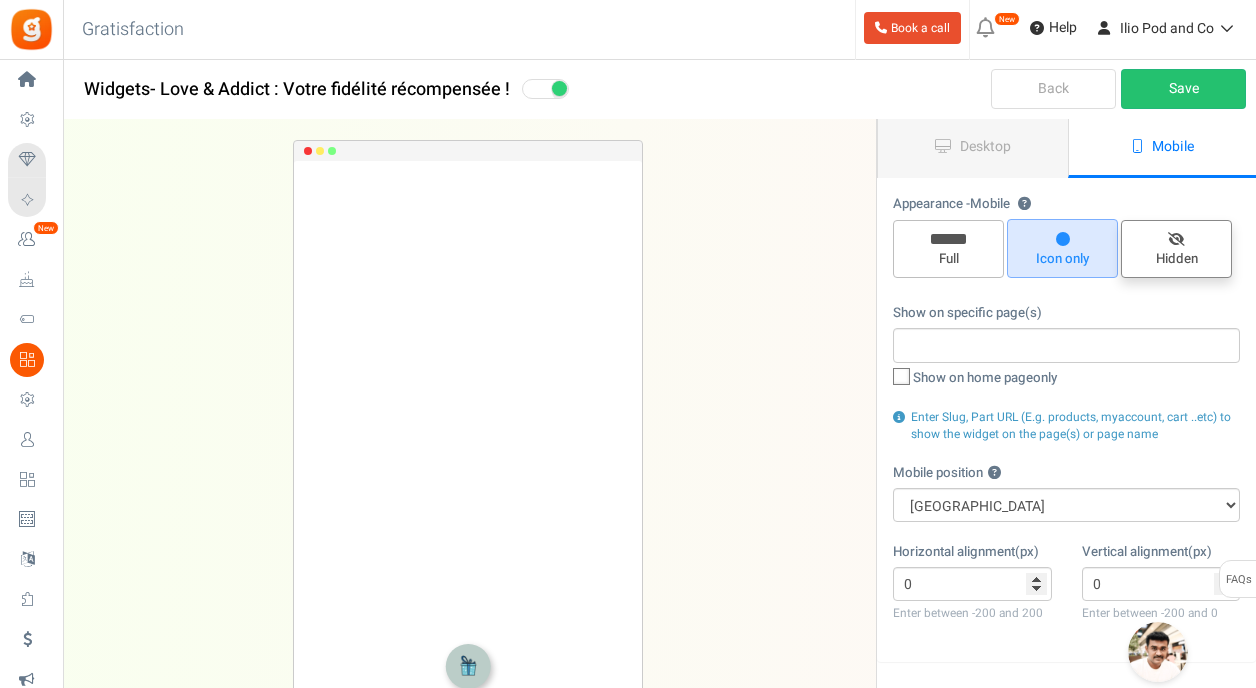 click on "Hidden" at bounding box center [1176, 249] 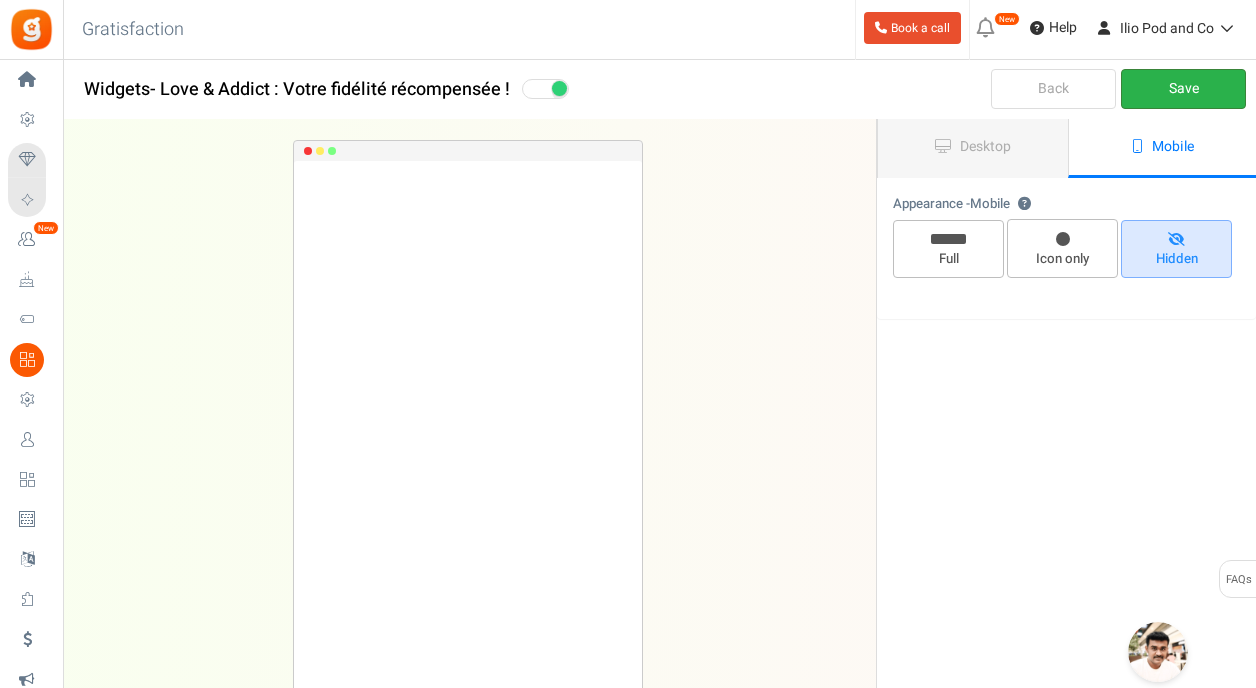 click on "Save" at bounding box center [1183, 89] 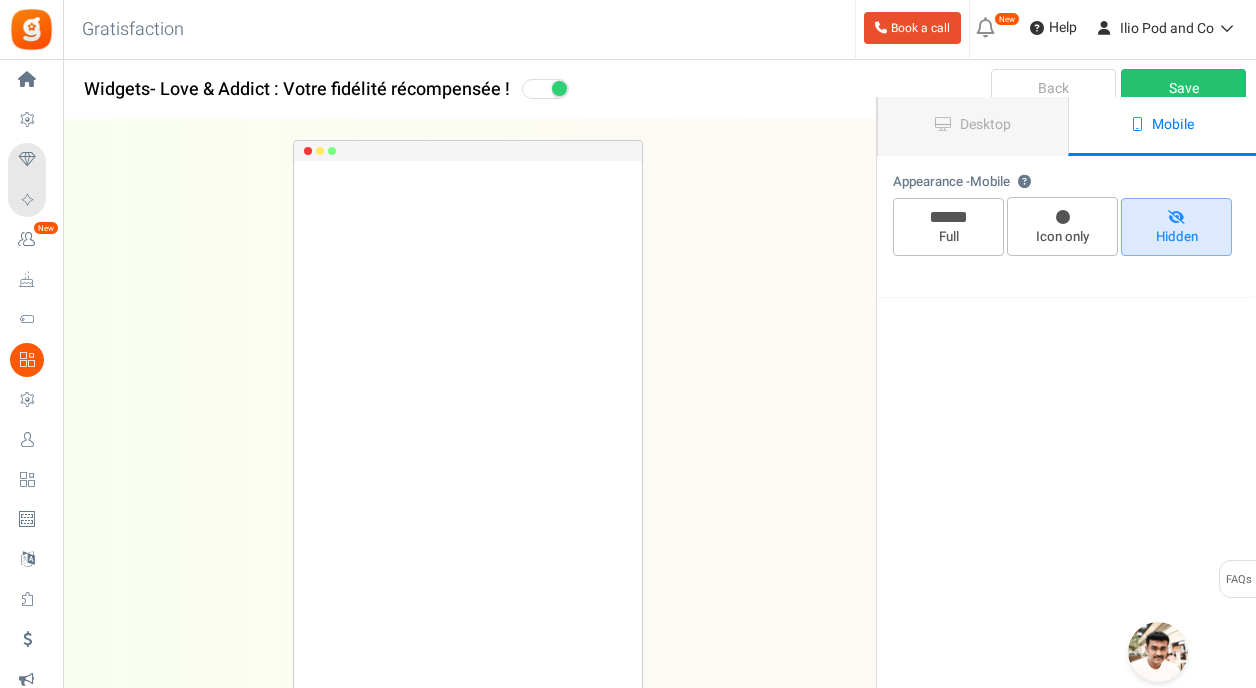 scroll, scrollTop: 0, scrollLeft: 0, axis: both 